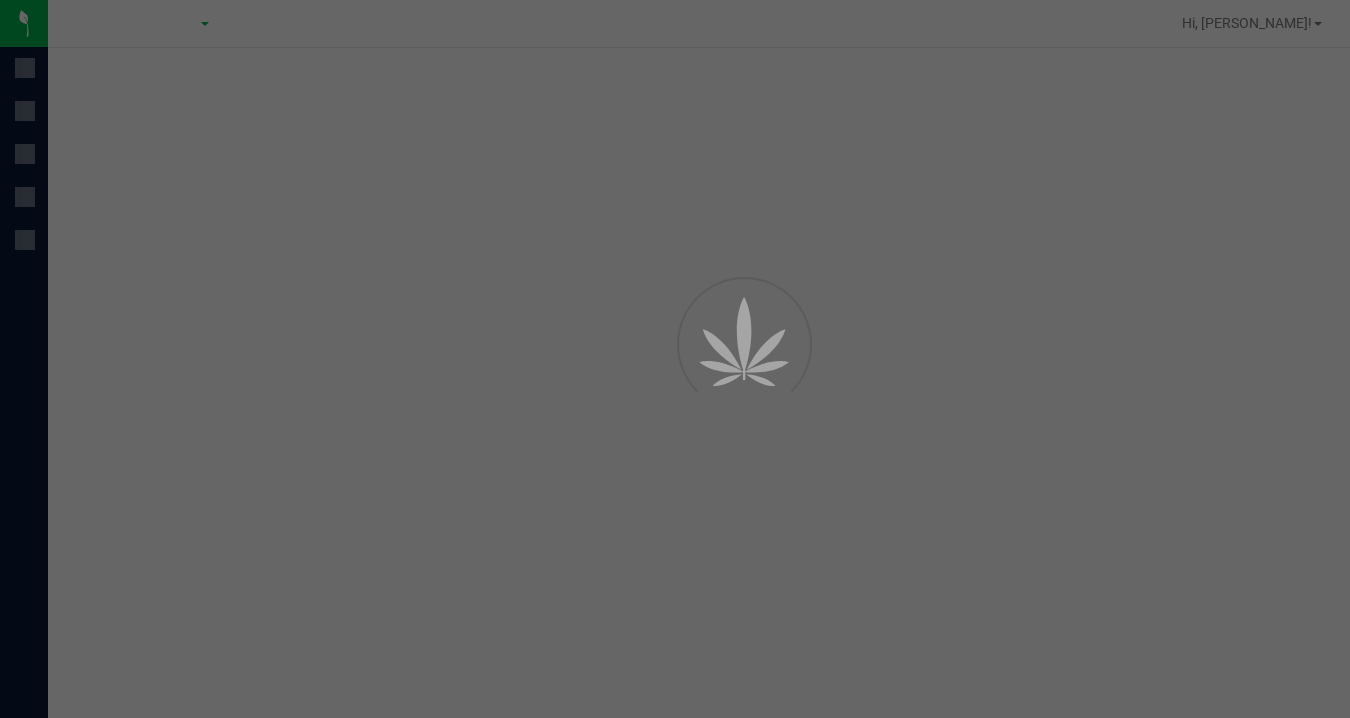 scroll, scrollTop: 0, scrollLeft: 0, axis: both 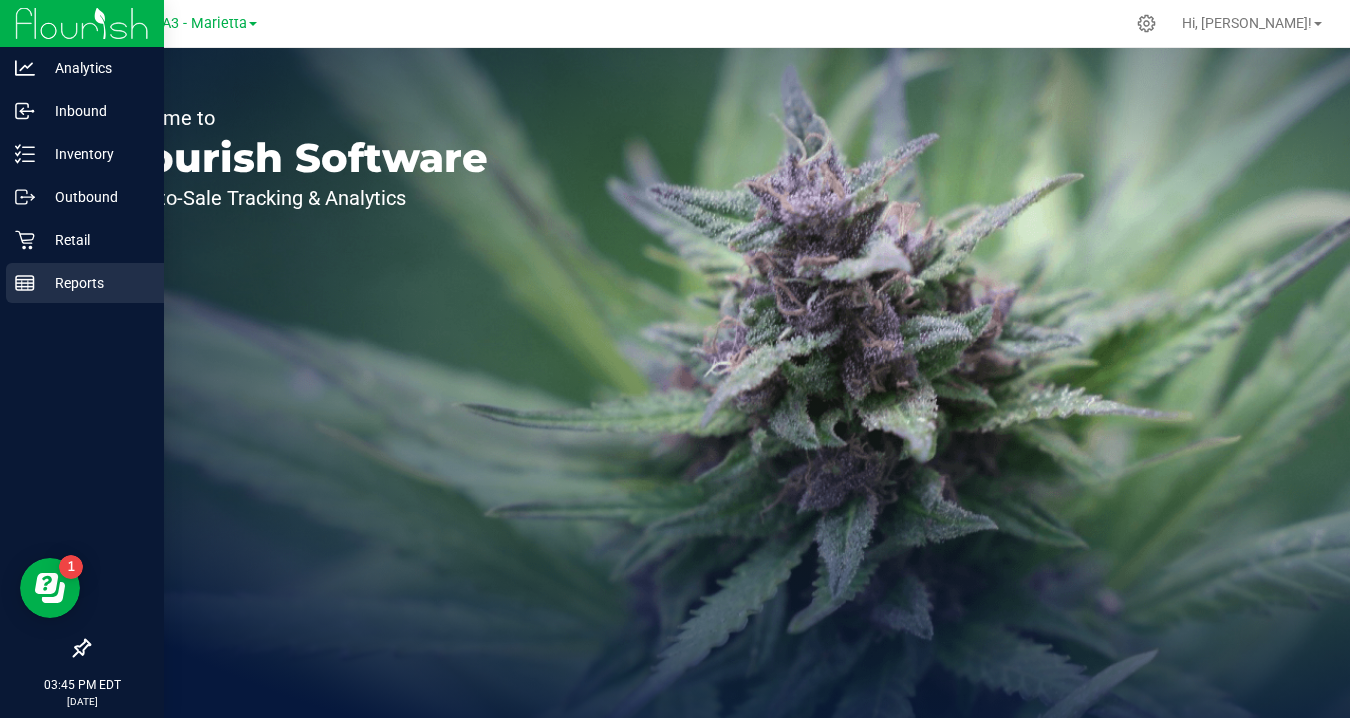click on "Reports" at bounding box center [95, 283] 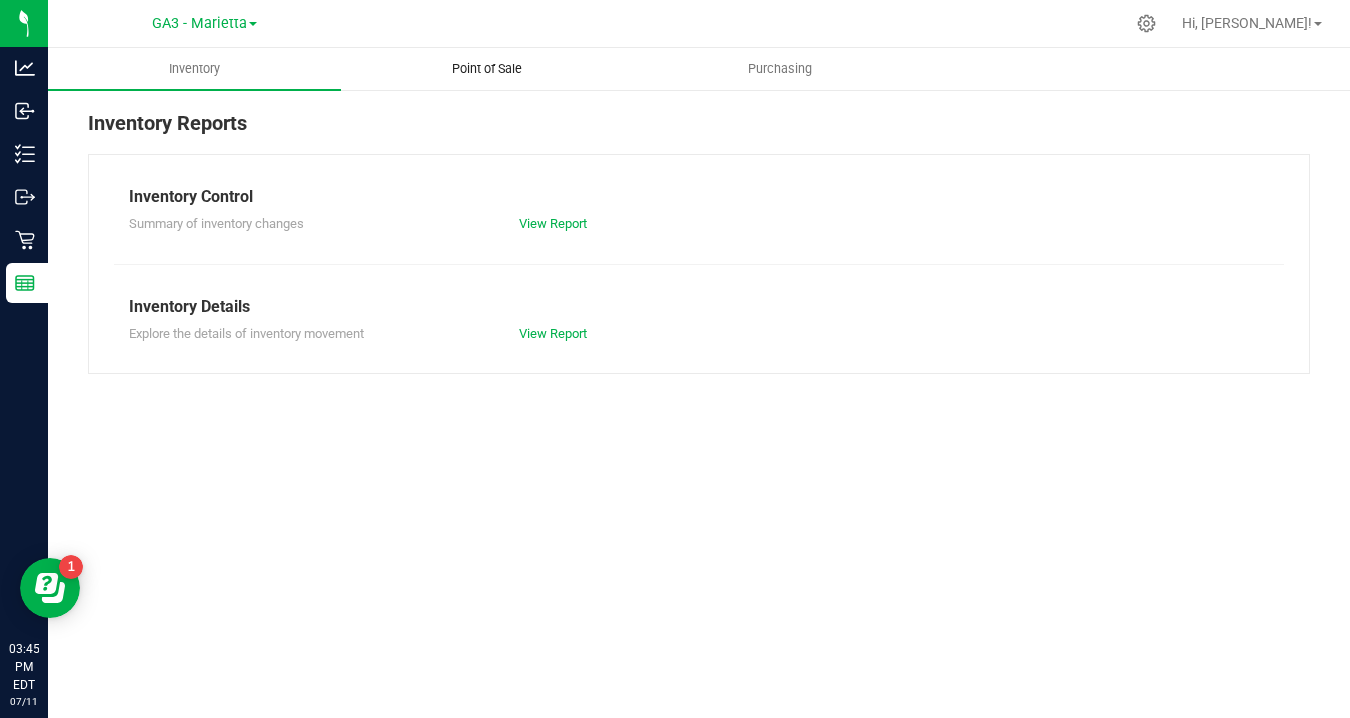 click on "Point of Sale" at bounding box center [487, 69] 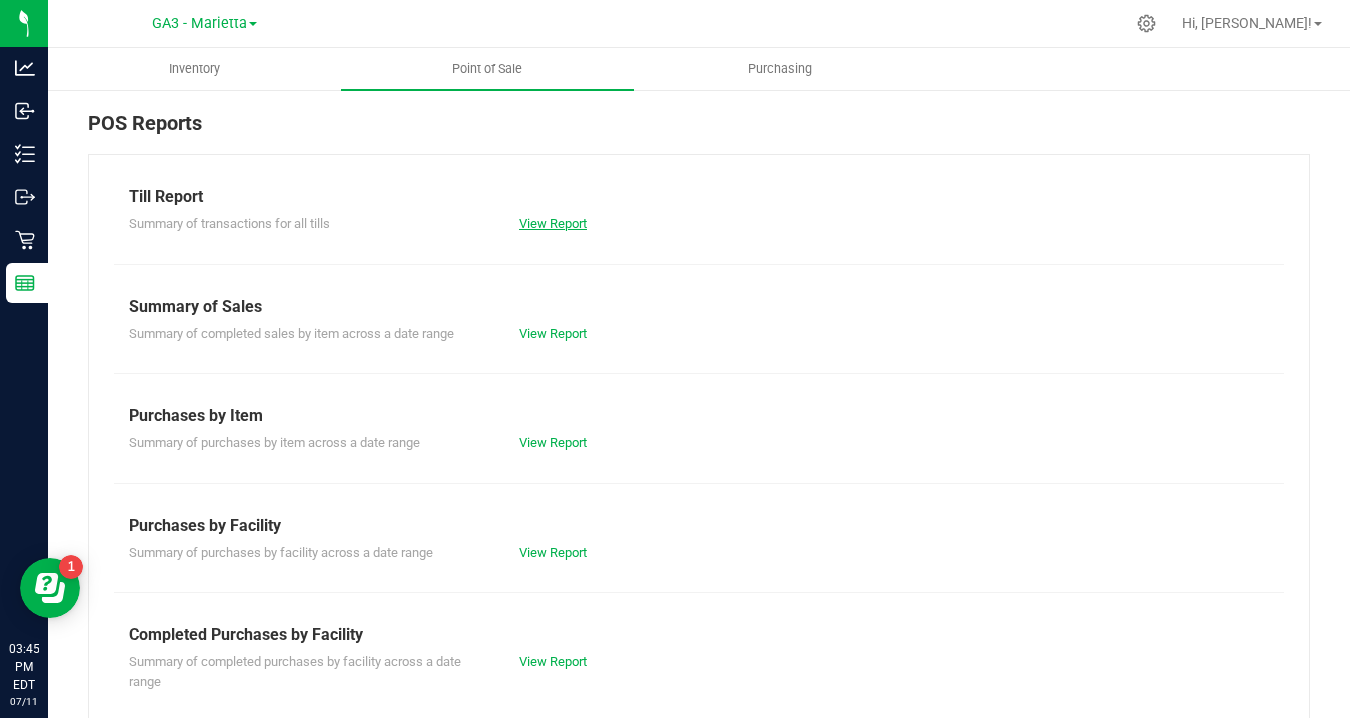 click on "View Report" at bounding box center (553, 223) 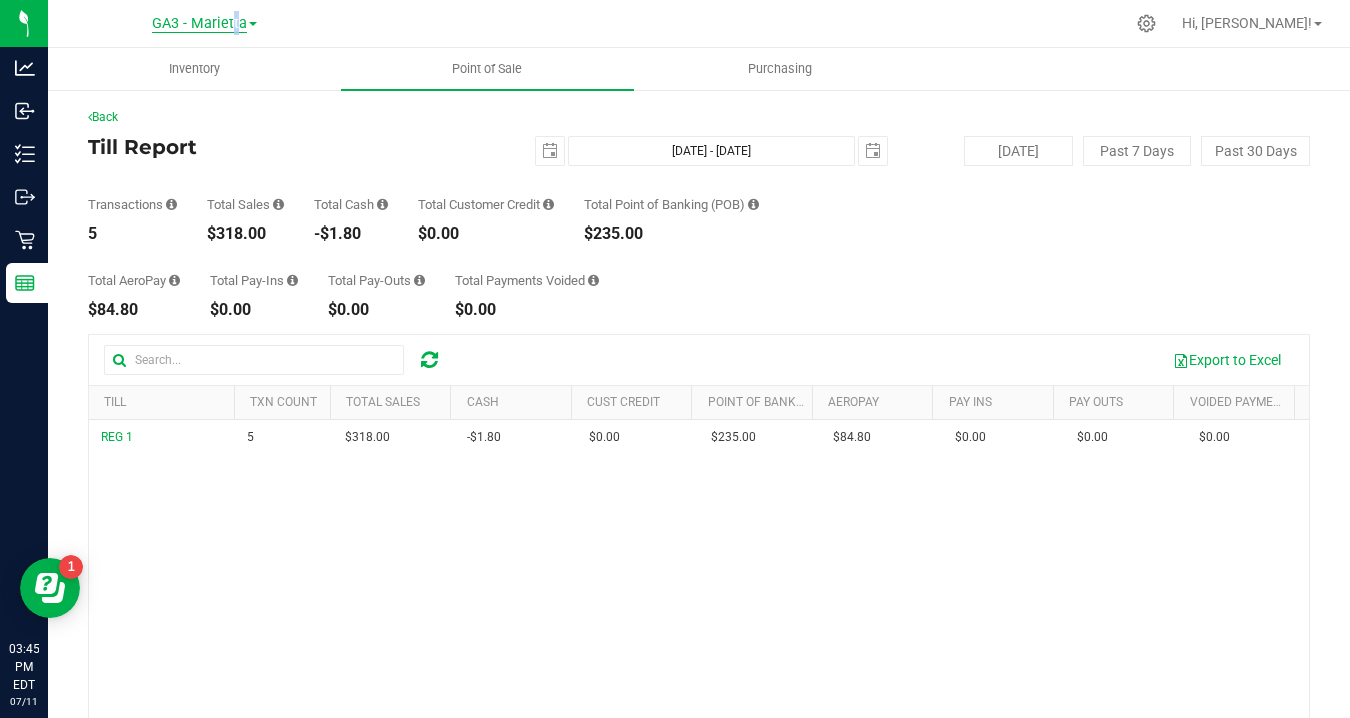 click on "GA3 - Marietta" at bounding box center (199, 24) 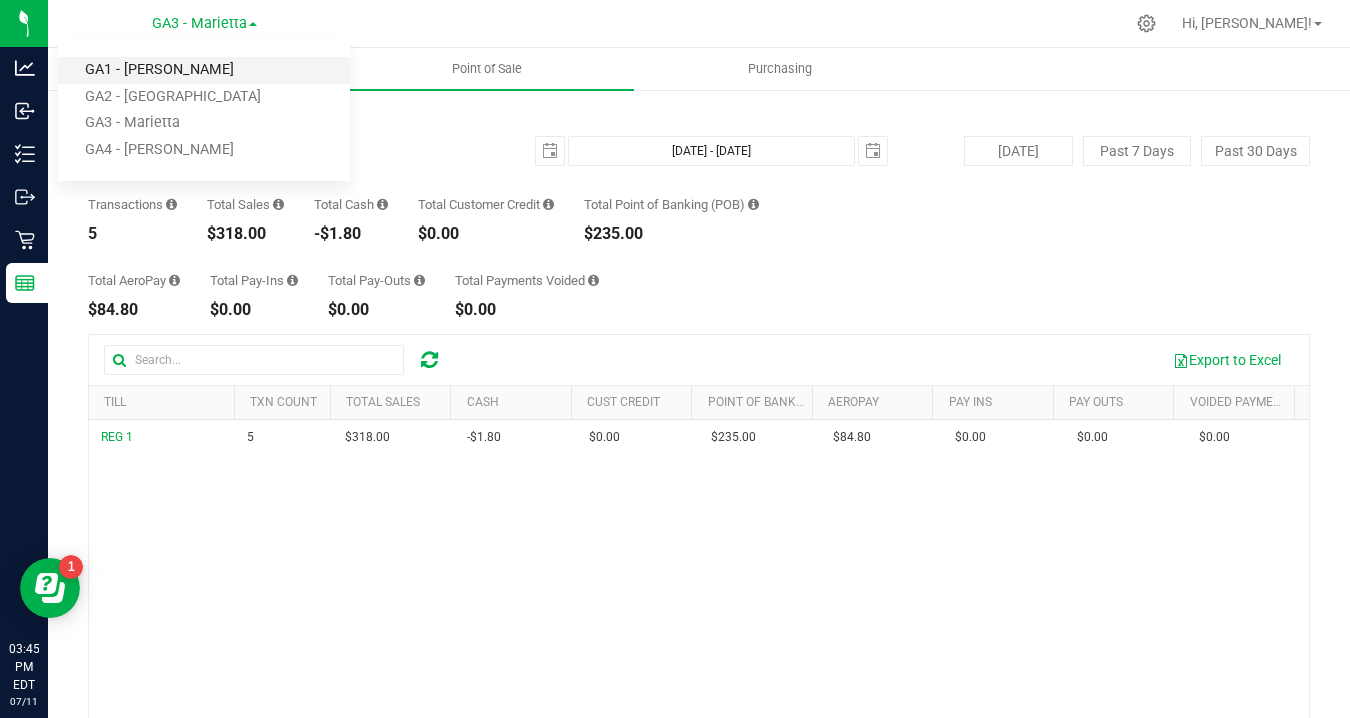 click on "GA1 - Chamblee" at bounding box center [204, 70] 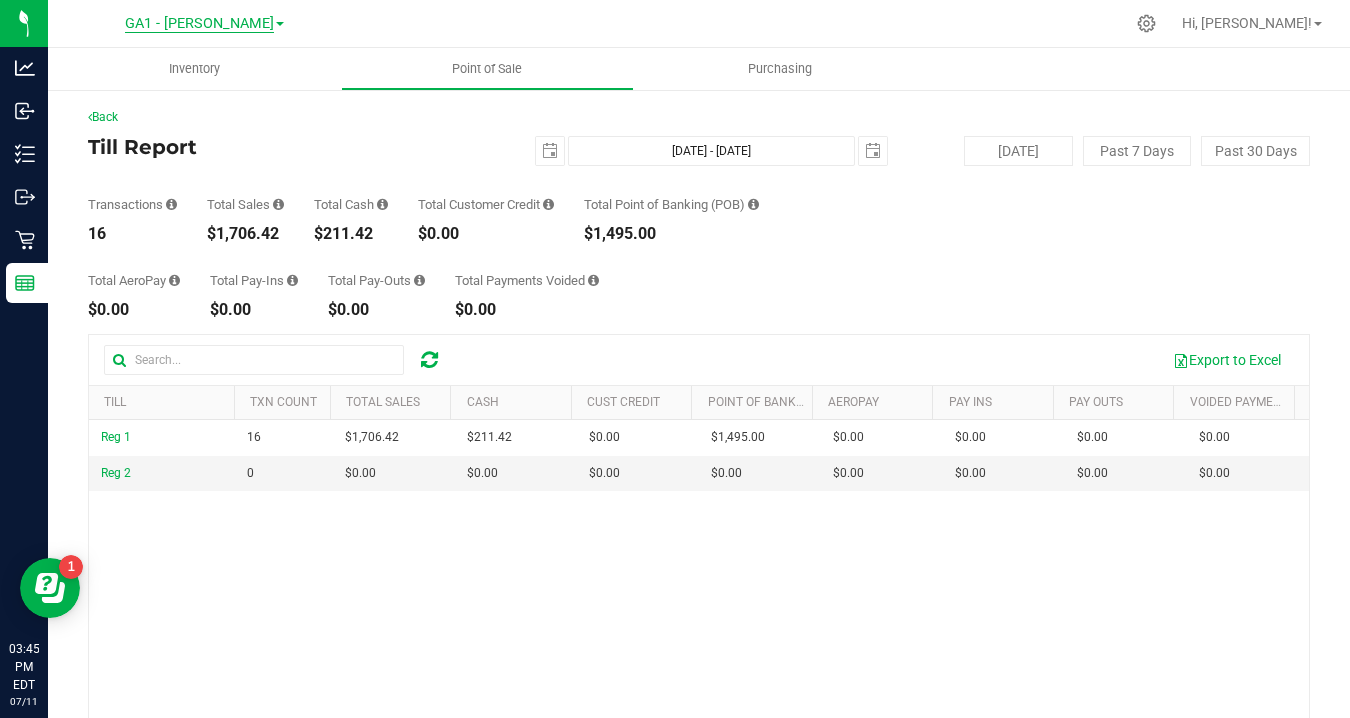 click on "GA1 - Chamblee" at bounding box center (199, 24) 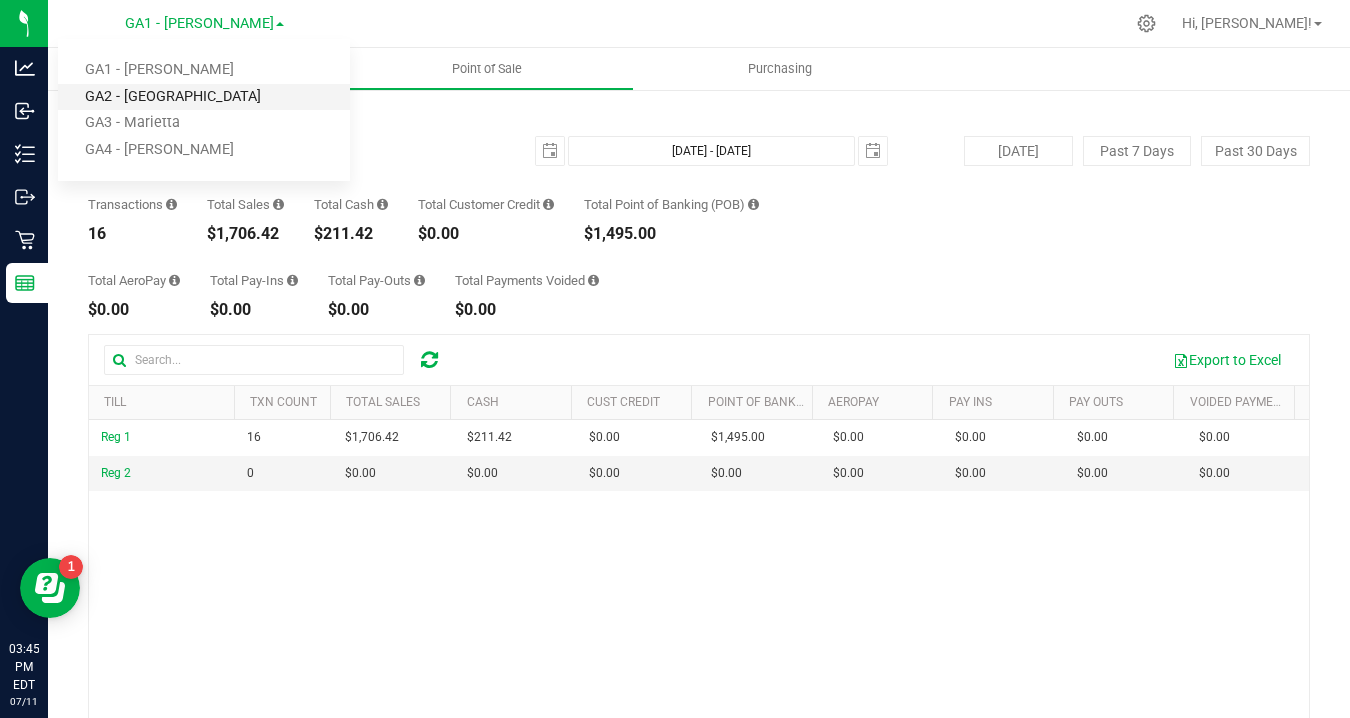 click on "GA2 - Stockbridge" at bounding box center [204, 97] 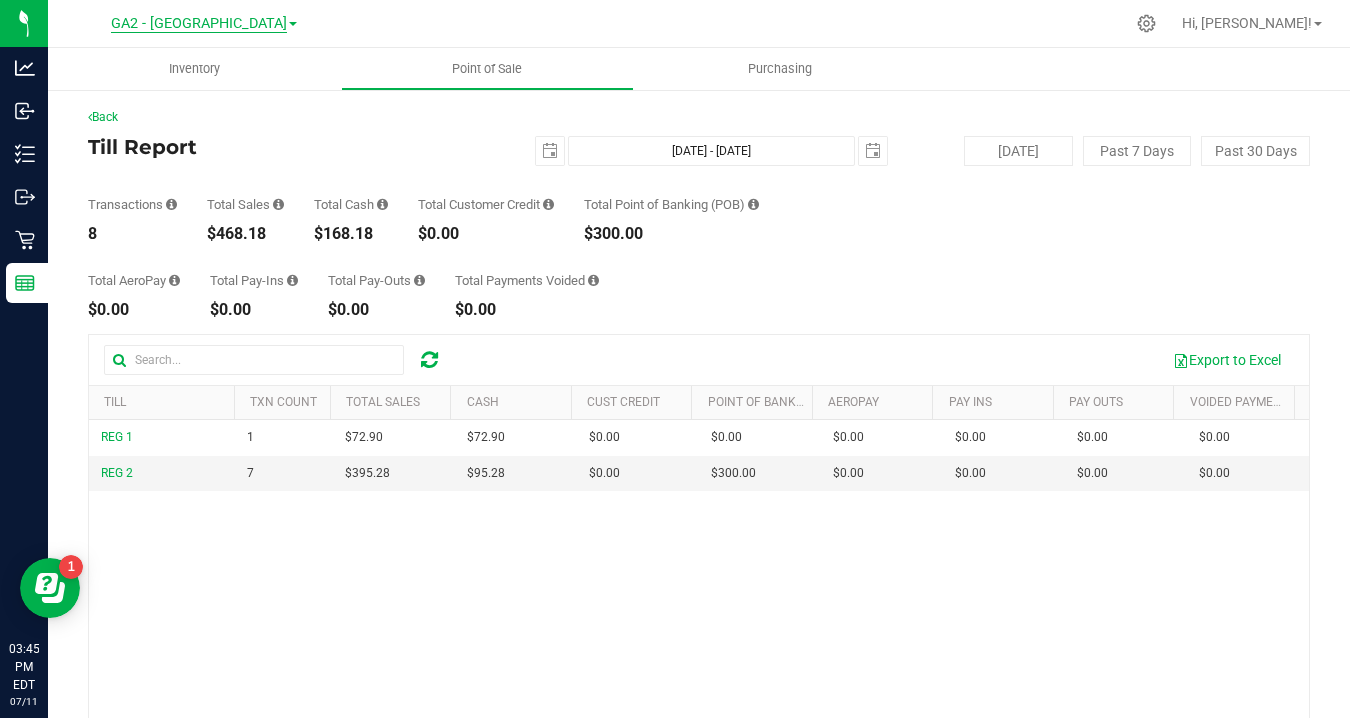click on "GA2 - Stockbridge" at bounding box center [199, 24] 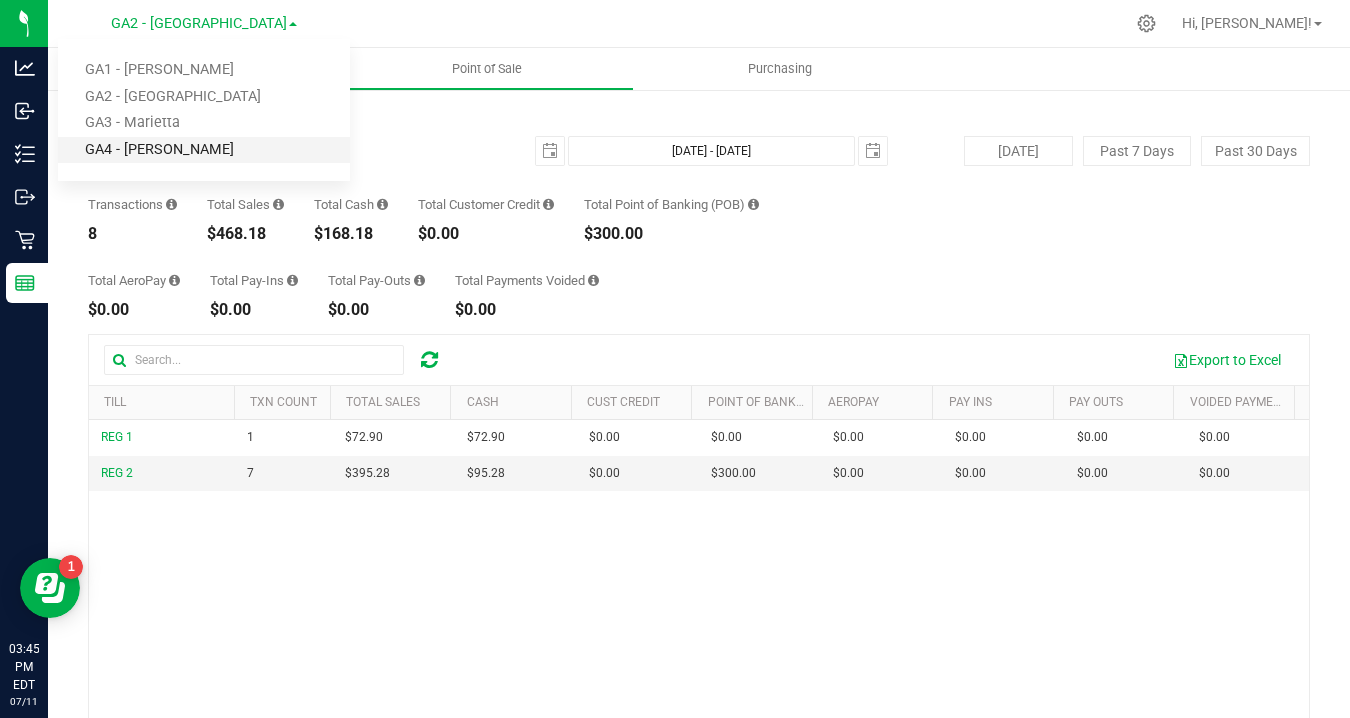 click on "GA4 - Pooler" at bounding box center [204, 150] 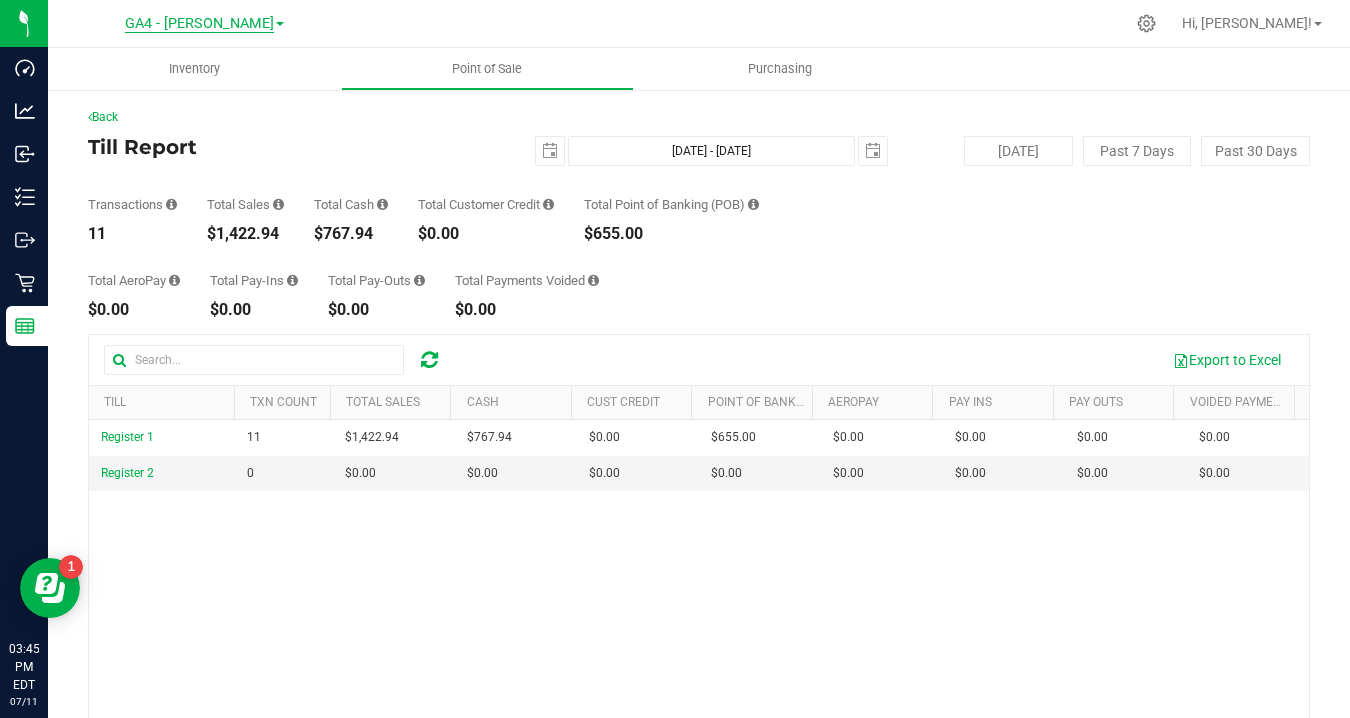 click on "GA4 - Pooler" at bounding box center (199, 24) 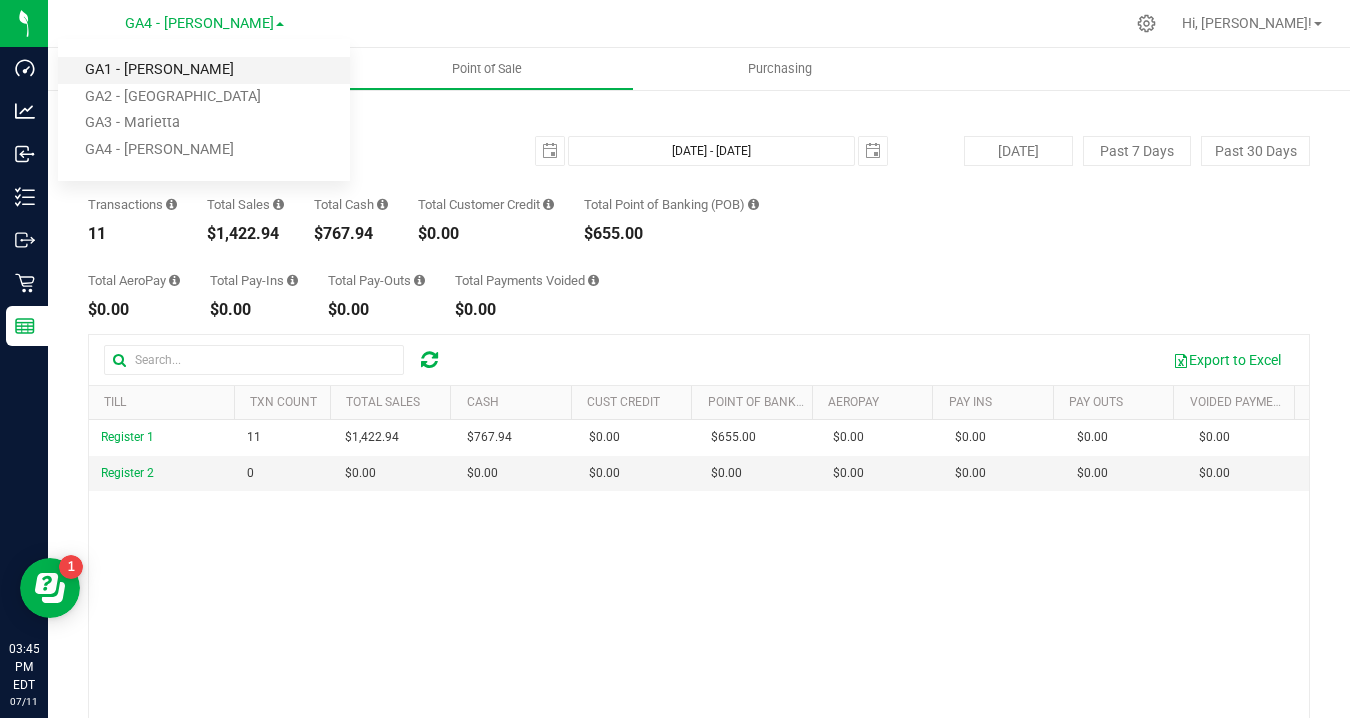 click on "GA1 - Chamblee" at bounding box center [204, 70] 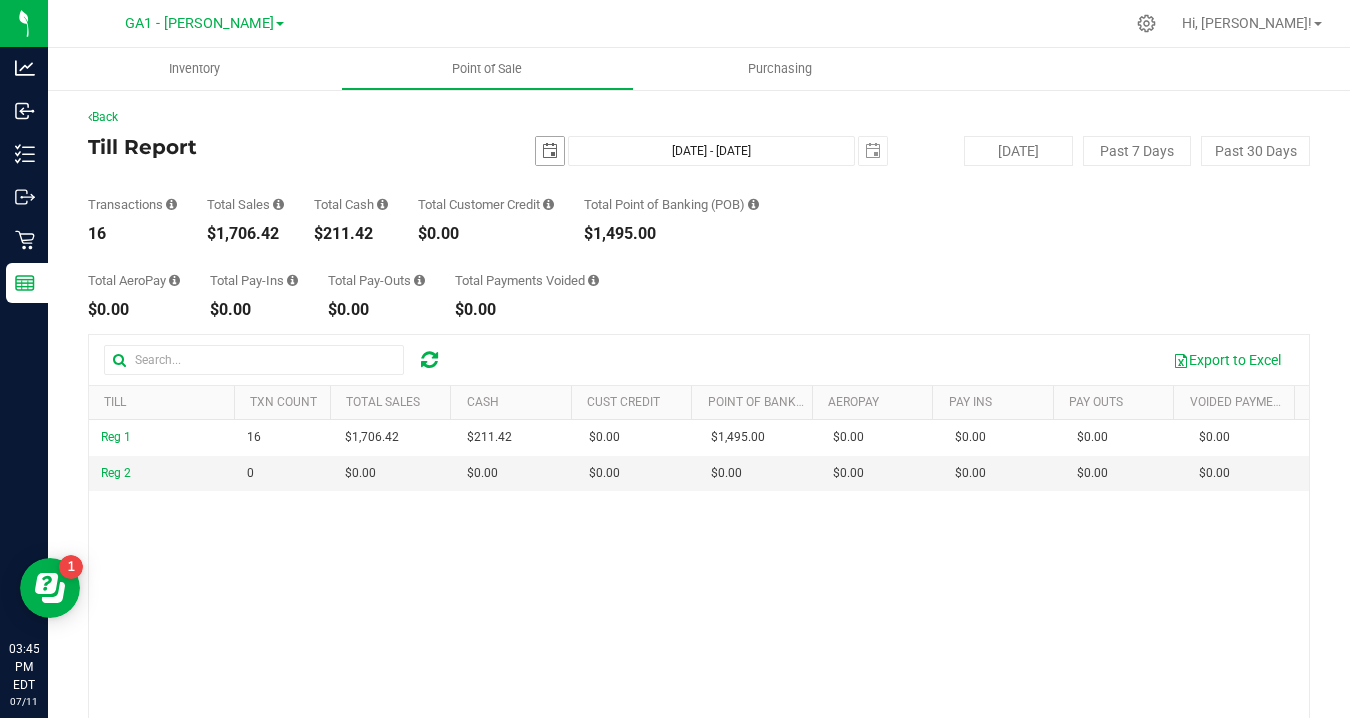 click at bounding box center [550, 151] 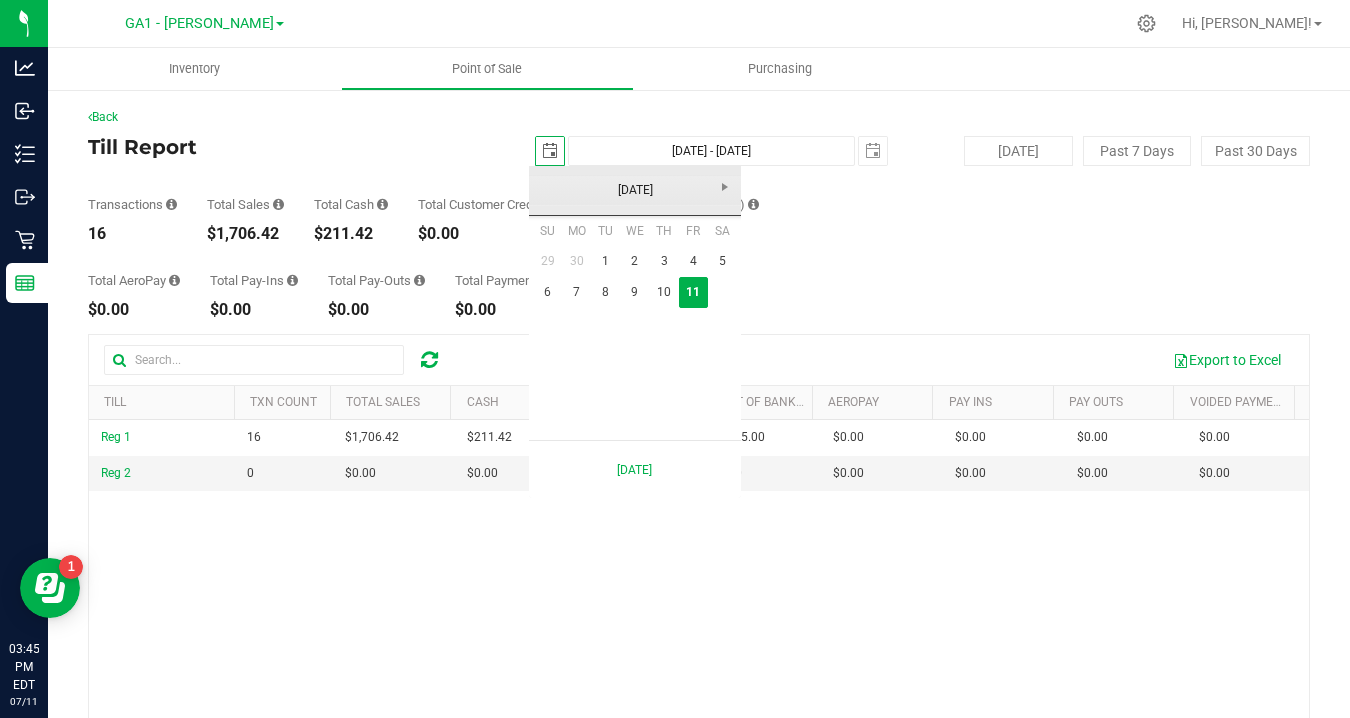 scroll, scrollTop: 0, scrollLeft: 50, axis: horizontal 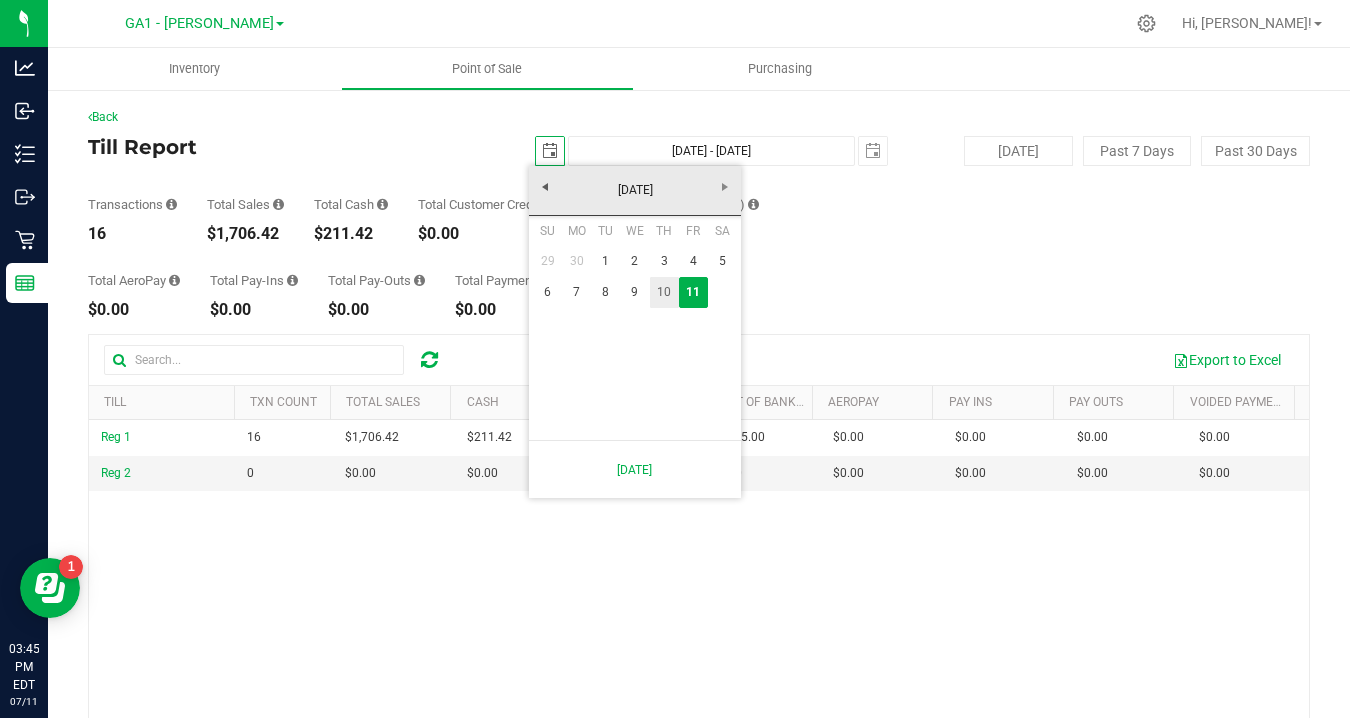 click on "10" at bounding box center (664, 292) 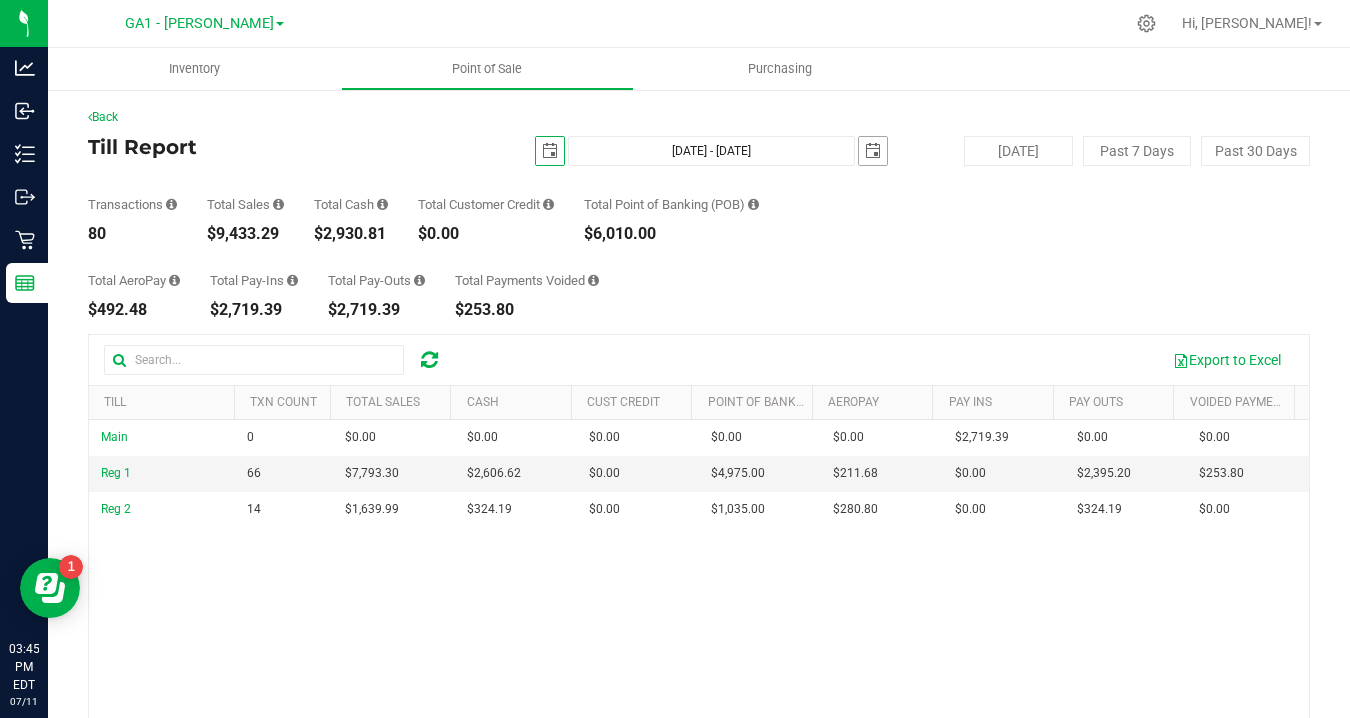 click at bounding box center (873, 151) 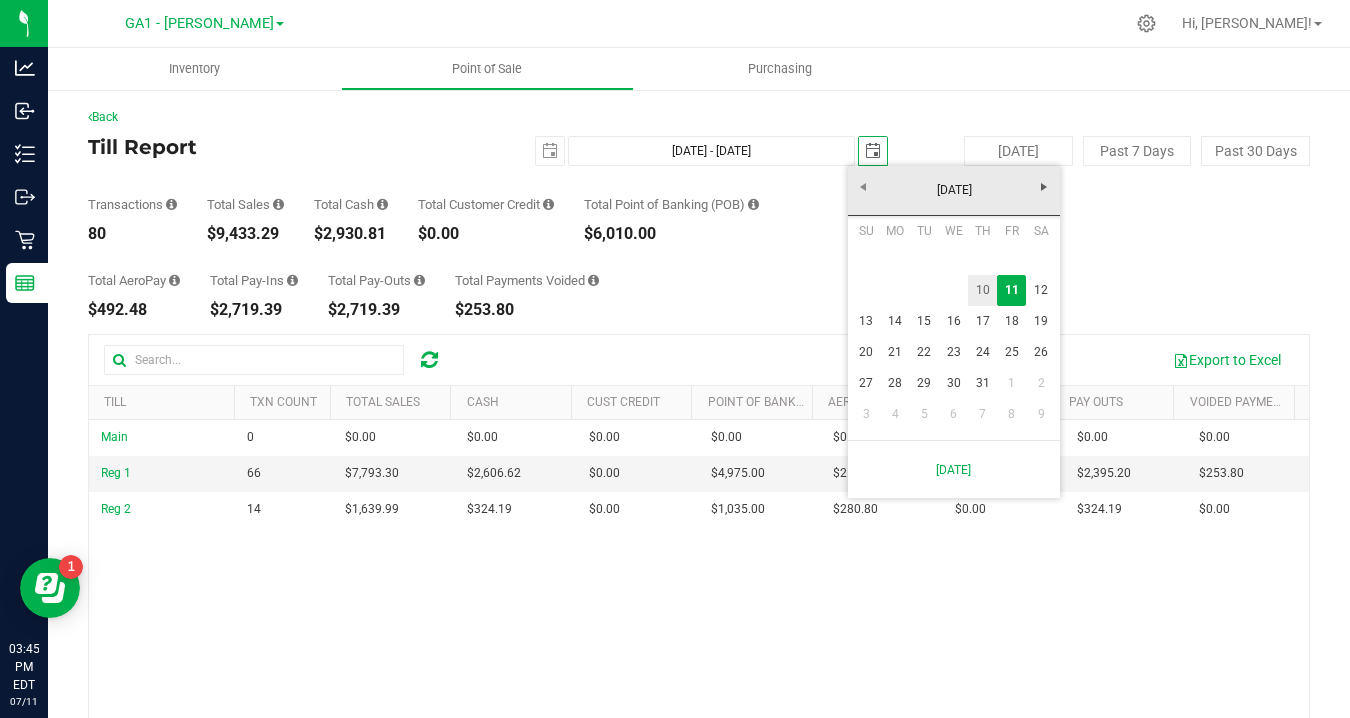 click on "10" at bounding box center [982, 290] 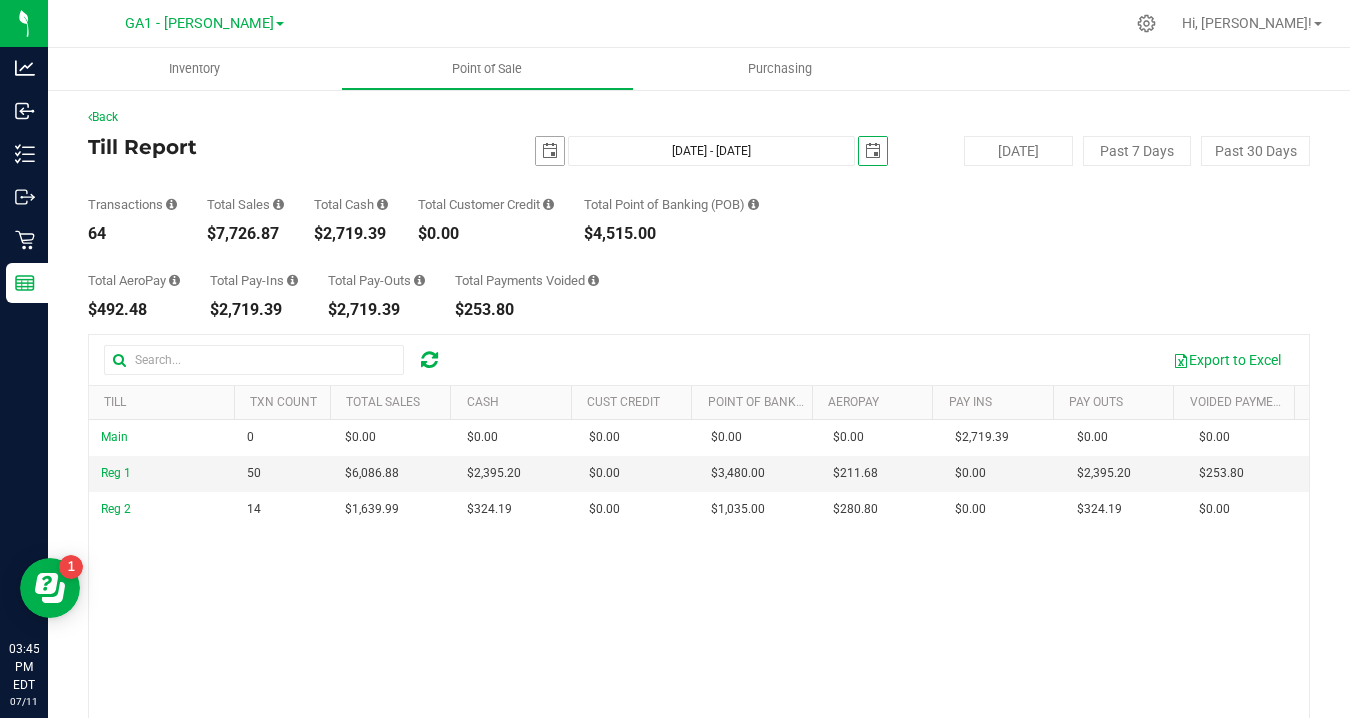 click at bounding box center [550, 151] 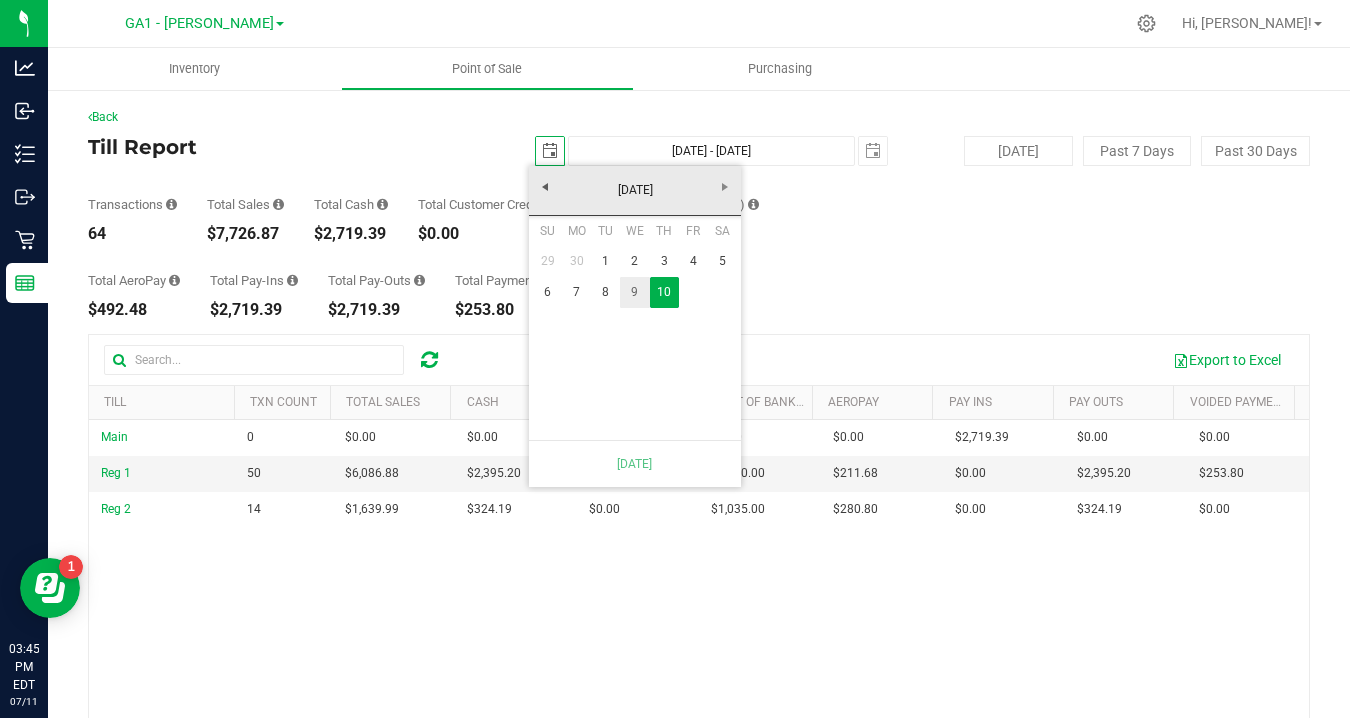 click on "9" at bounding box center (634, 292) 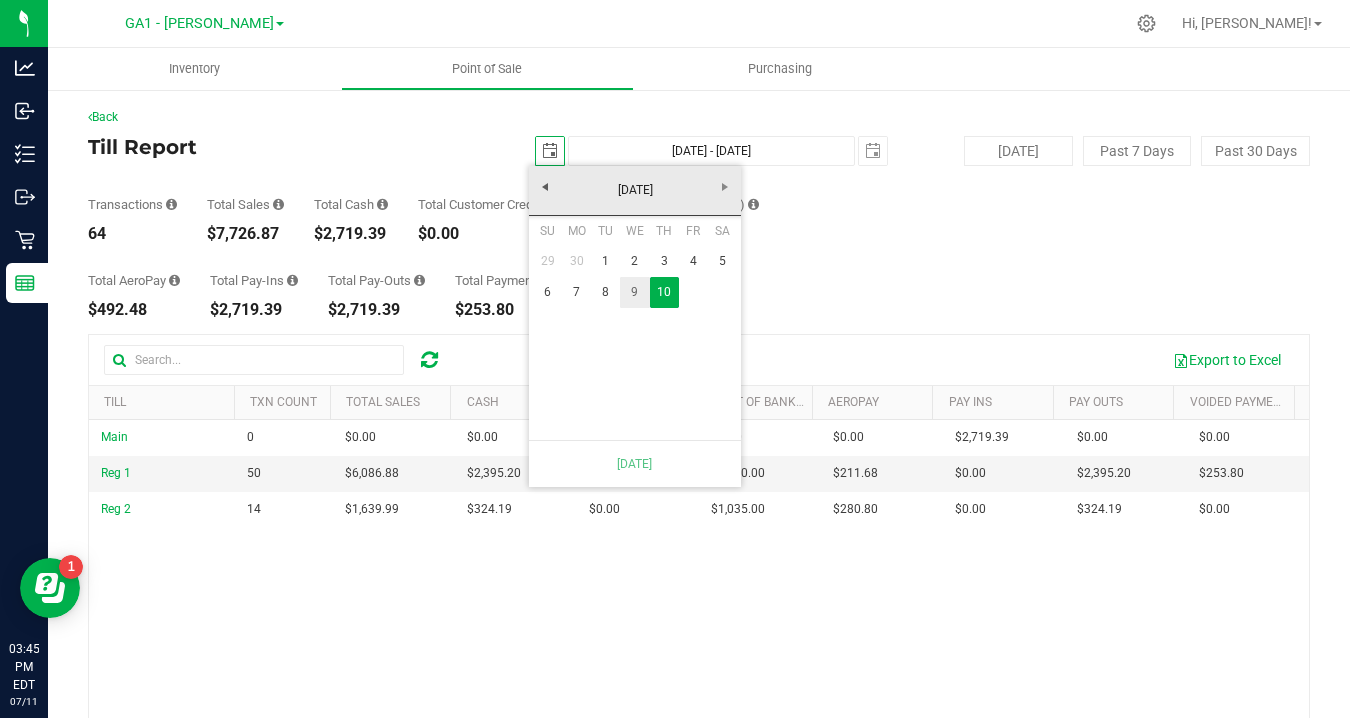 type on "Jul 9, 2025 - Jul 10, 2025" 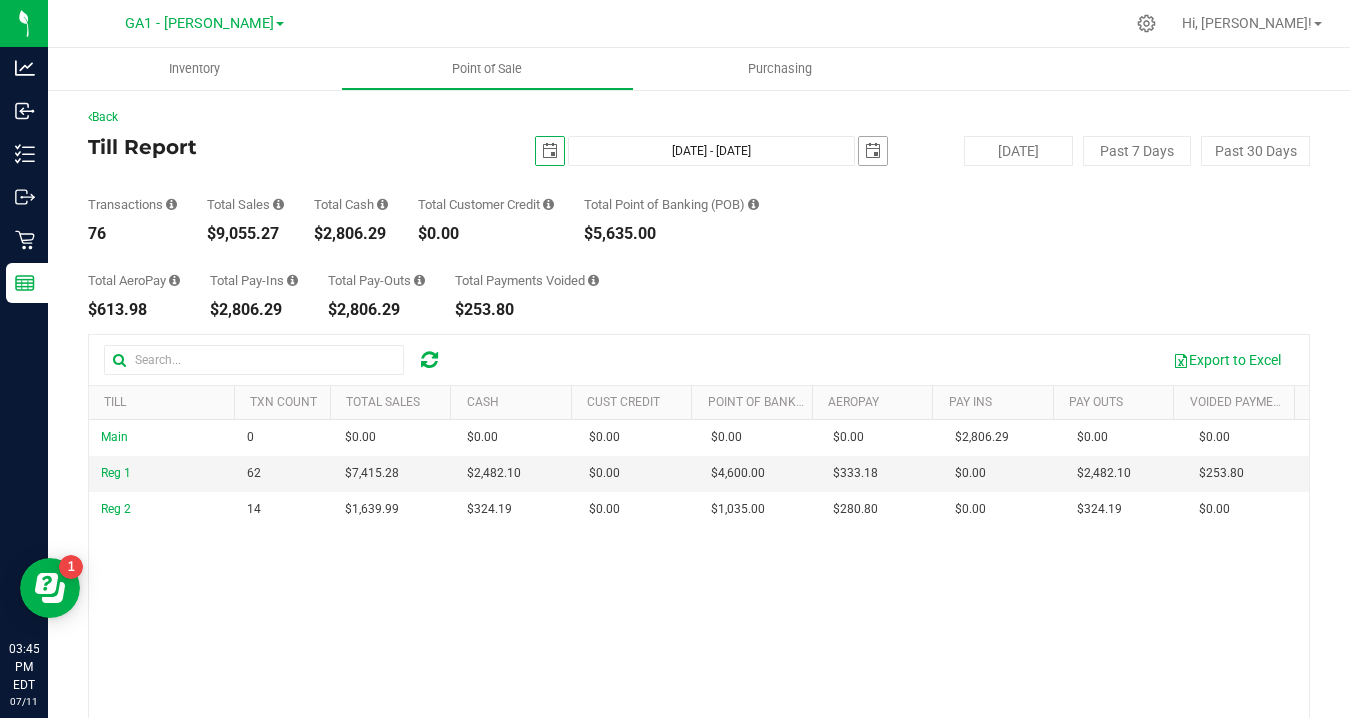 click at bounding box center [873, 151] 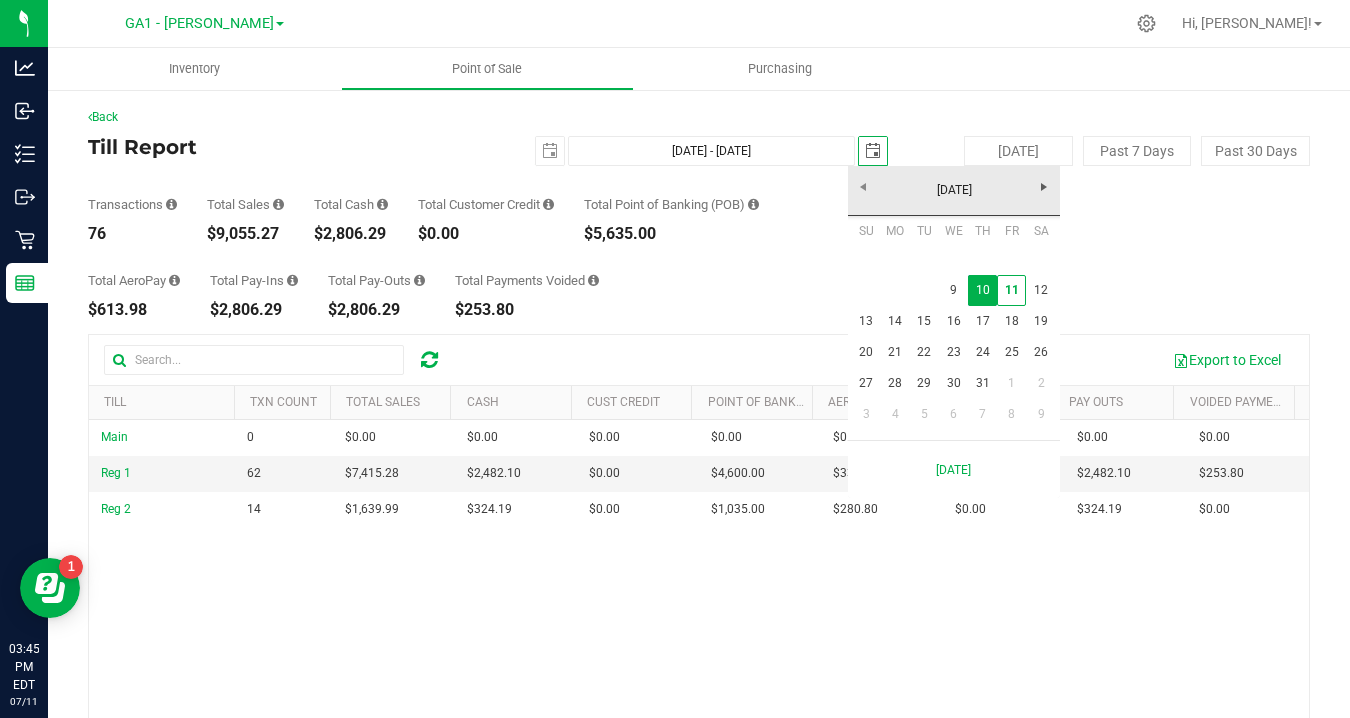 scroll, scrollTop: 0, scrollLeft: 0, axis: both 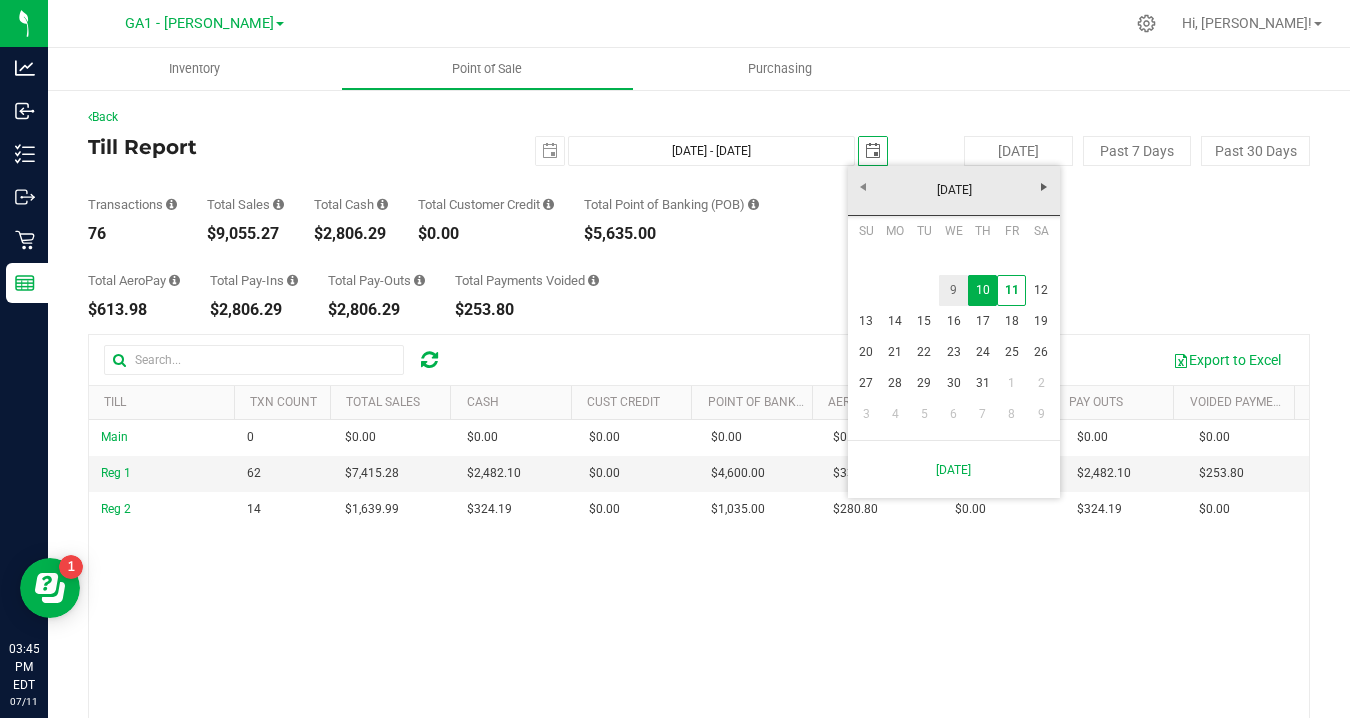 click on "9" at bounding box center [953, 290] 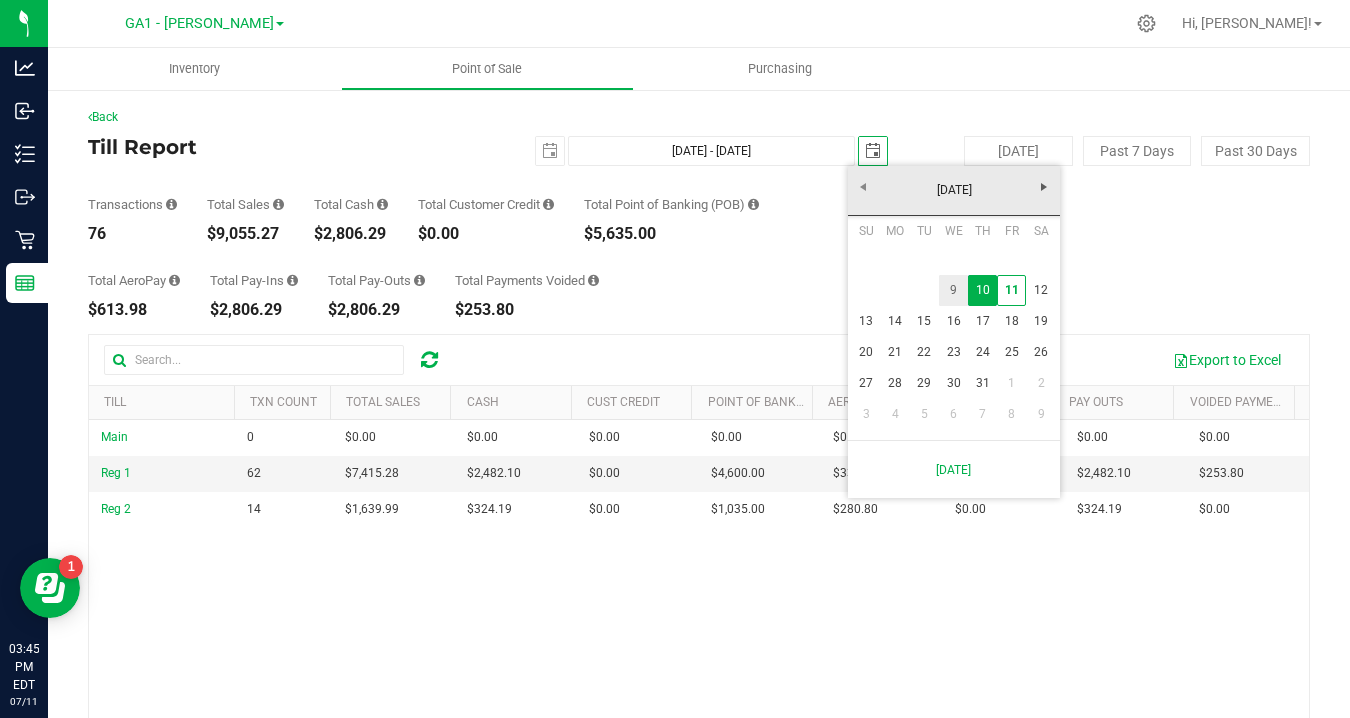 type on "Jul 9, 2025 - Jul 9, 2025" 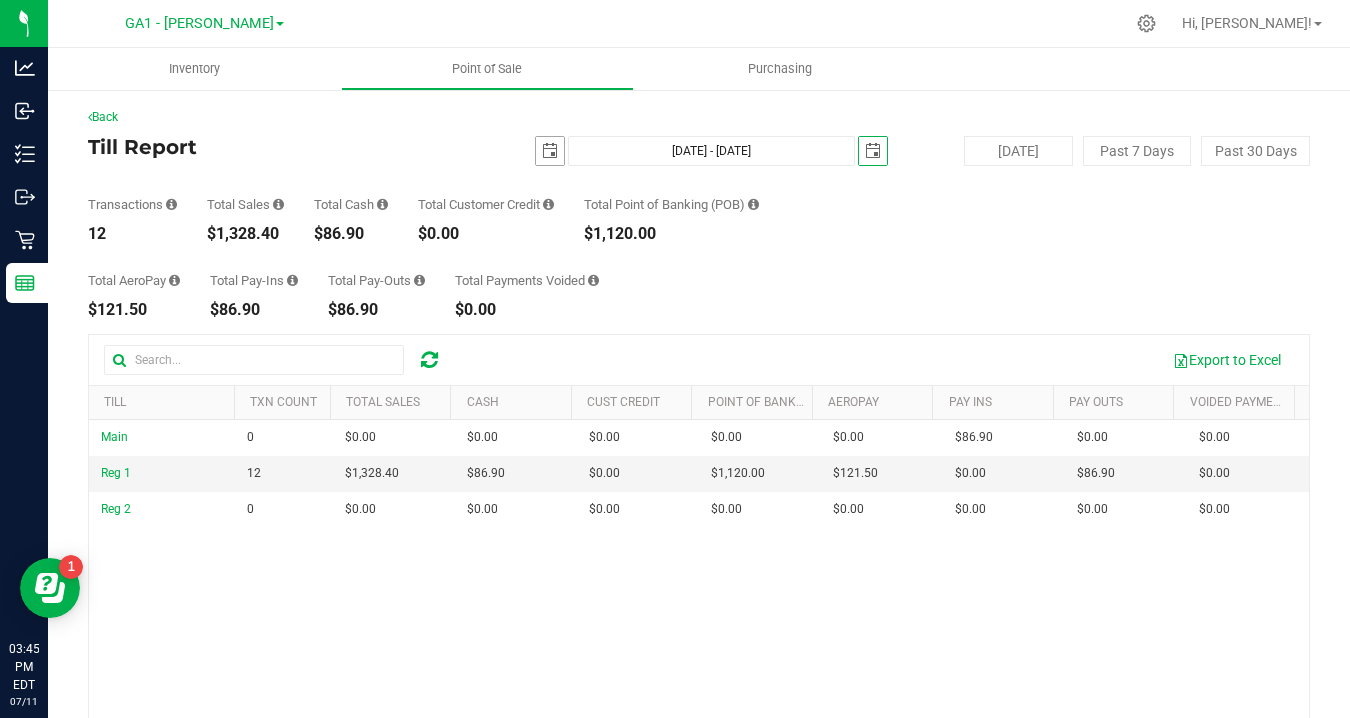 click at bounding box center [550, 151] 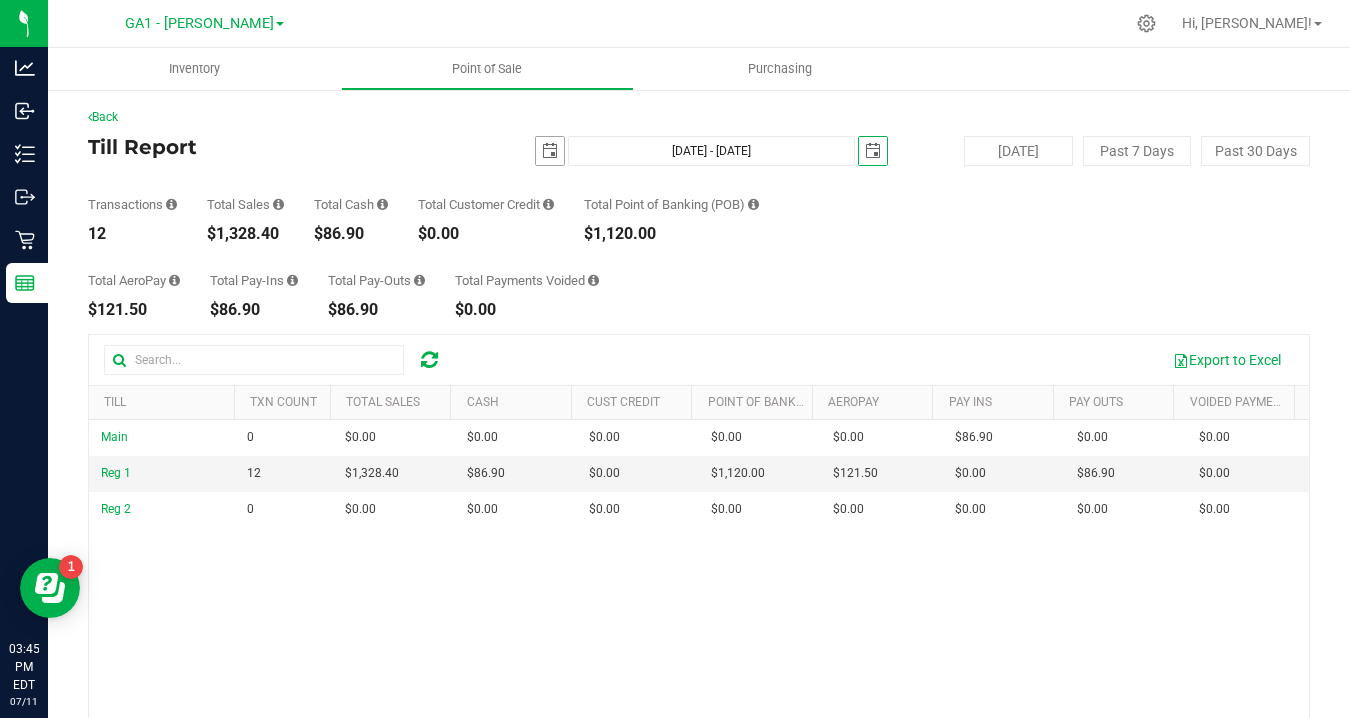 scroll, scrollTop: 0, scrollLeft: 0, axis: both 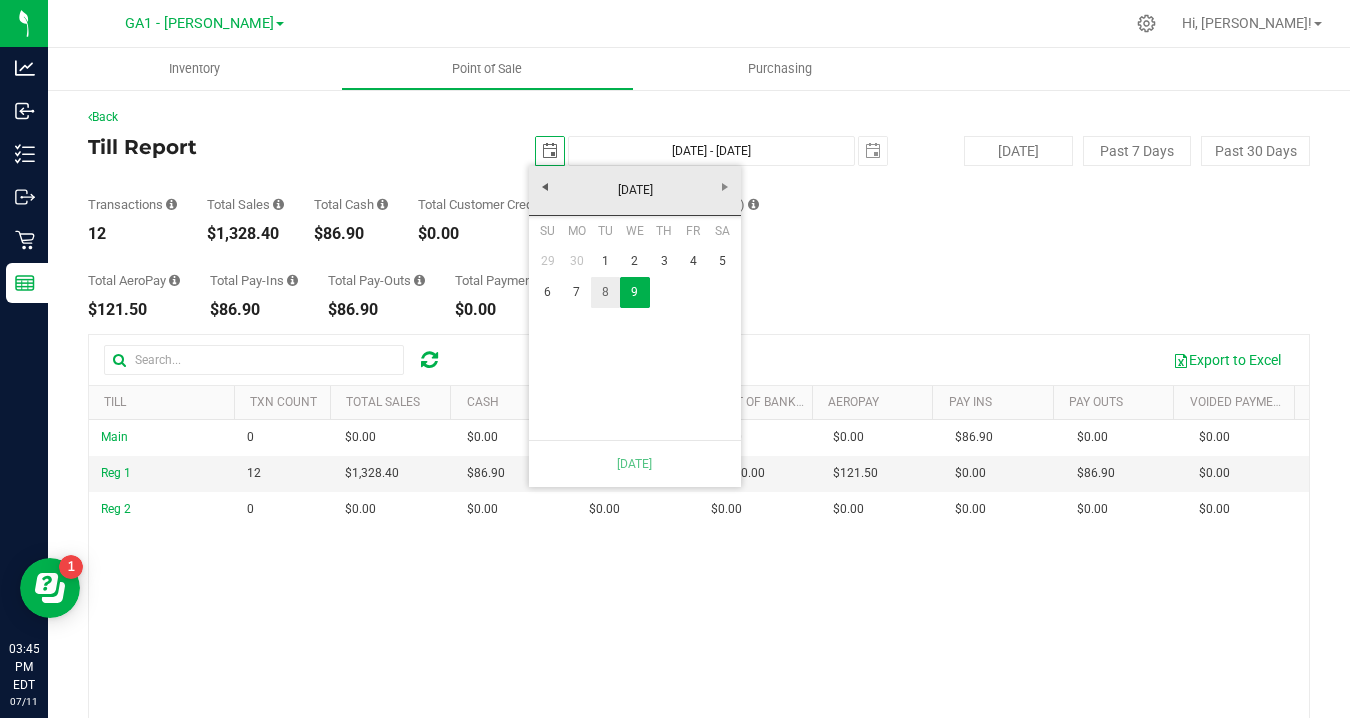 click on "8" at bounding box center (605, 292) 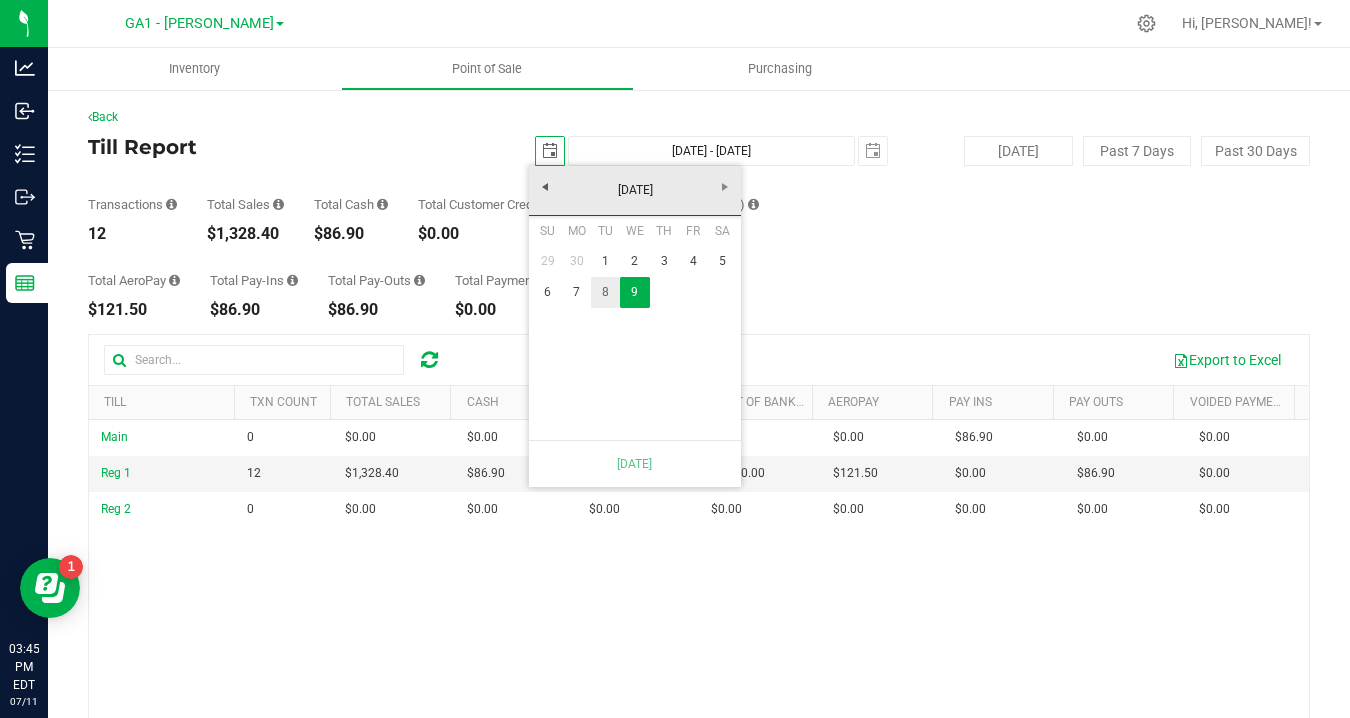 type on "Jul 8, 2025 - Jul 9, 2025" 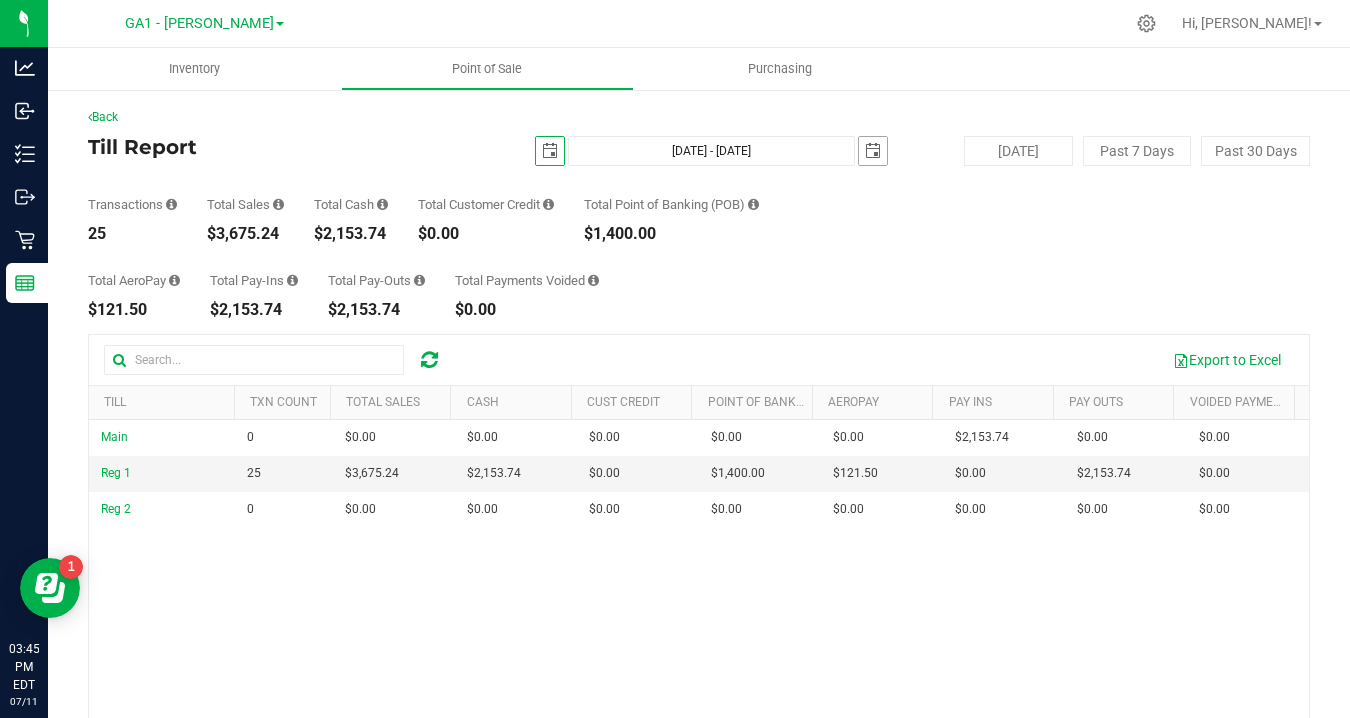 click at bounding box center [873, 151] 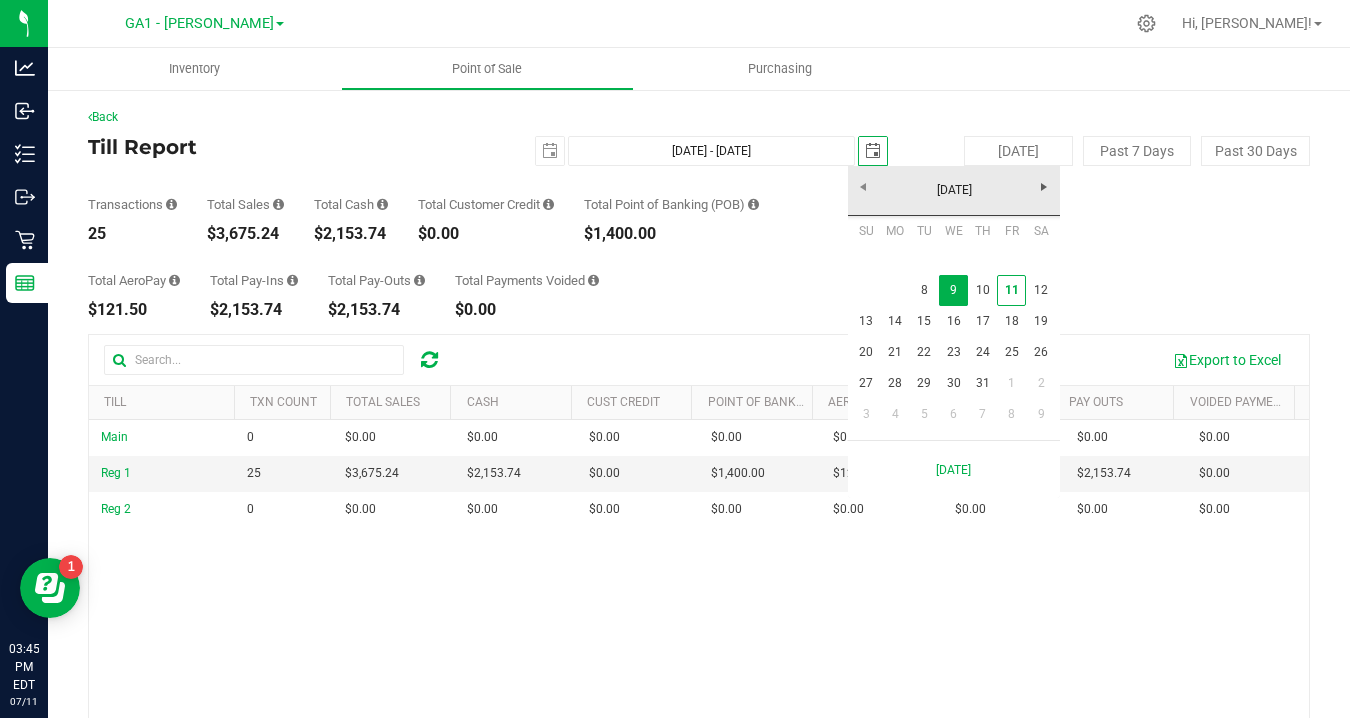 scroll, scrollTop: 0, scrollLeft: 0, axis: both 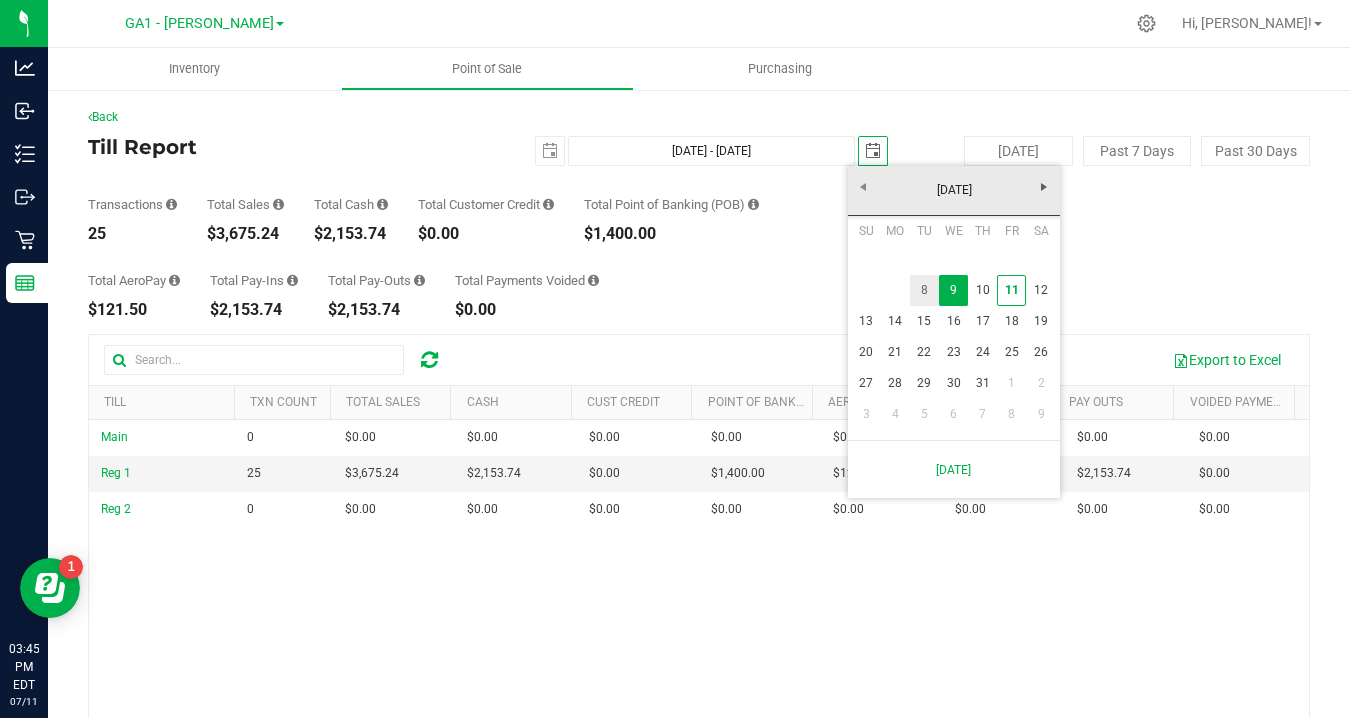 click on "8" at bounding box center [924, 290] 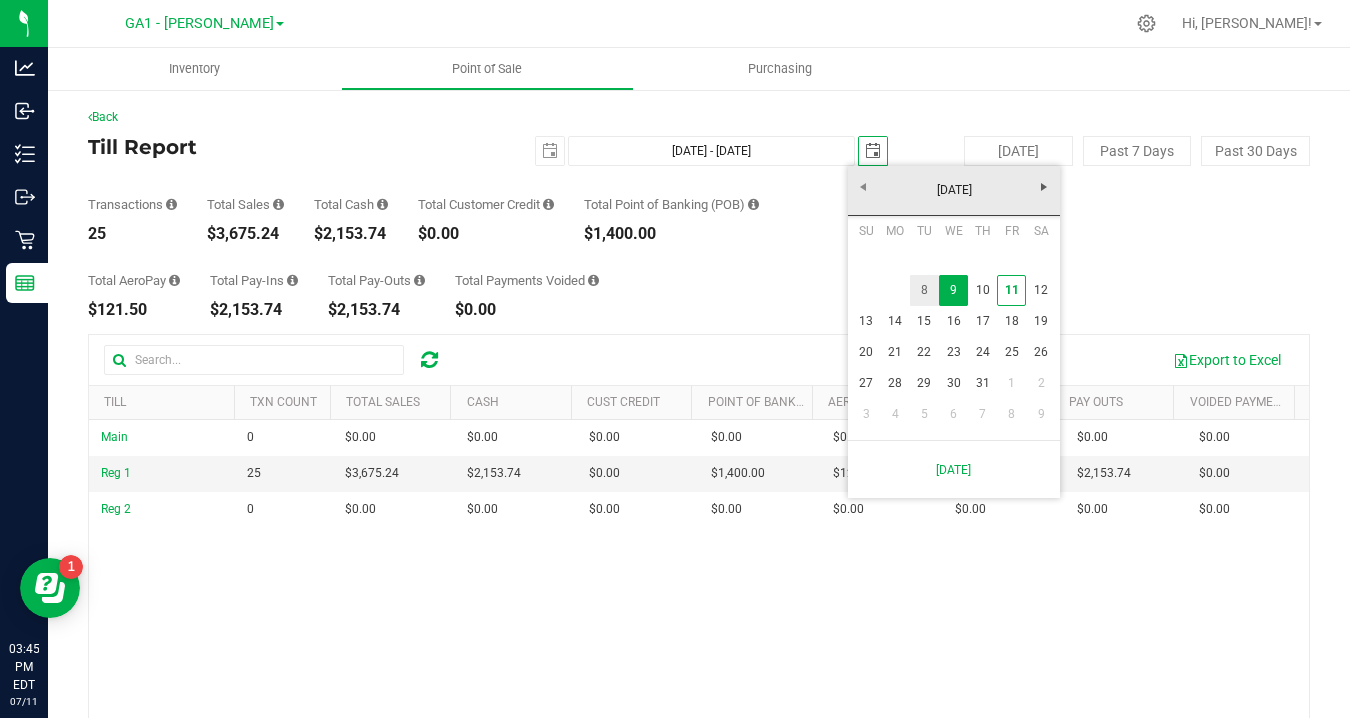 type on "[DATE] - [DATE]" 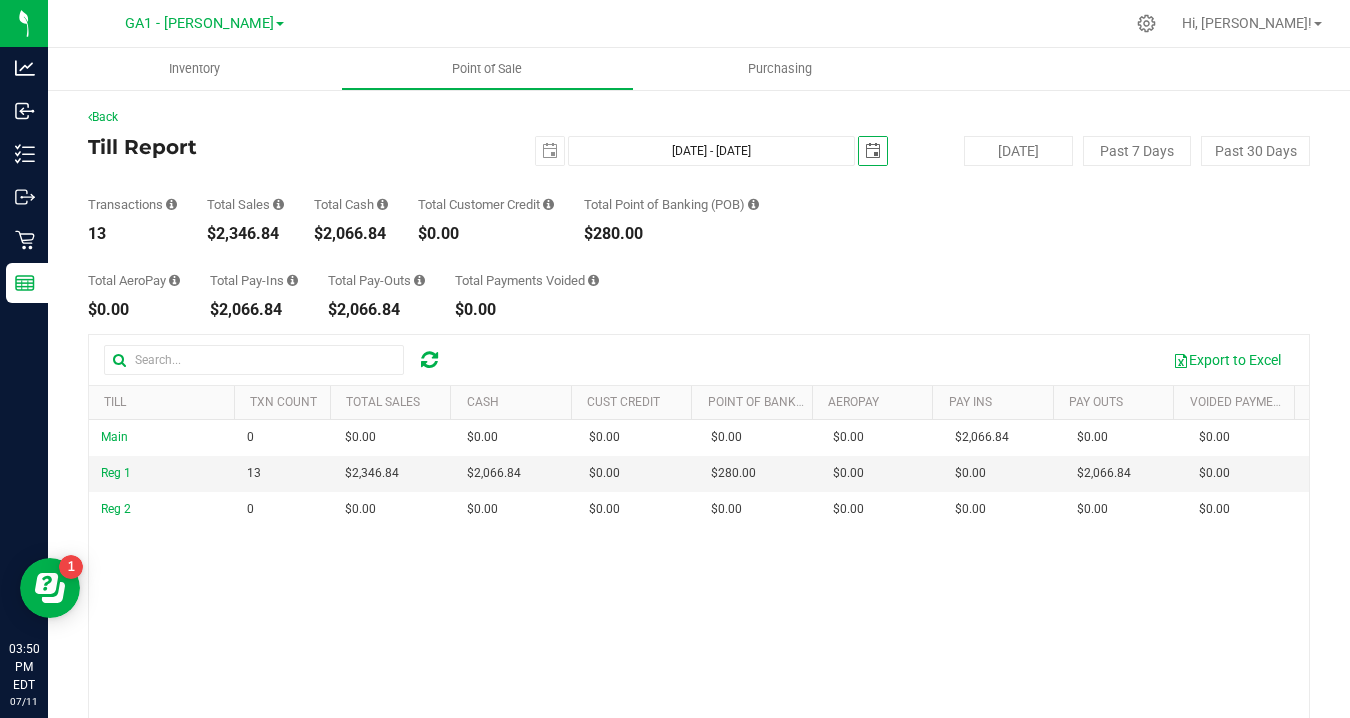 scroll, scrollTop: 0, scrollLeft: 0, axis: both 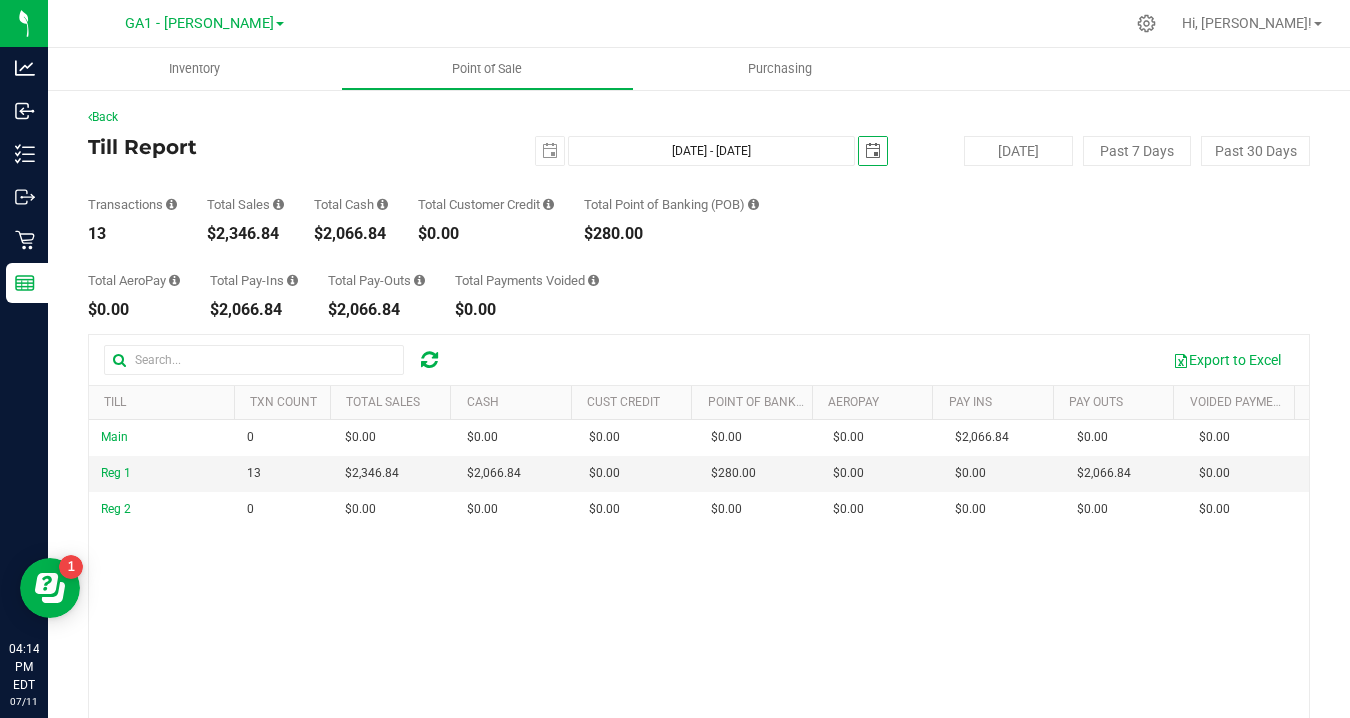click on "GA1 - Chamblee   GA1 - Chamblee   GA2 - Stockbridge   GA3 - Marietta   GA4 - Pooler" at bounding box center (208, 23) 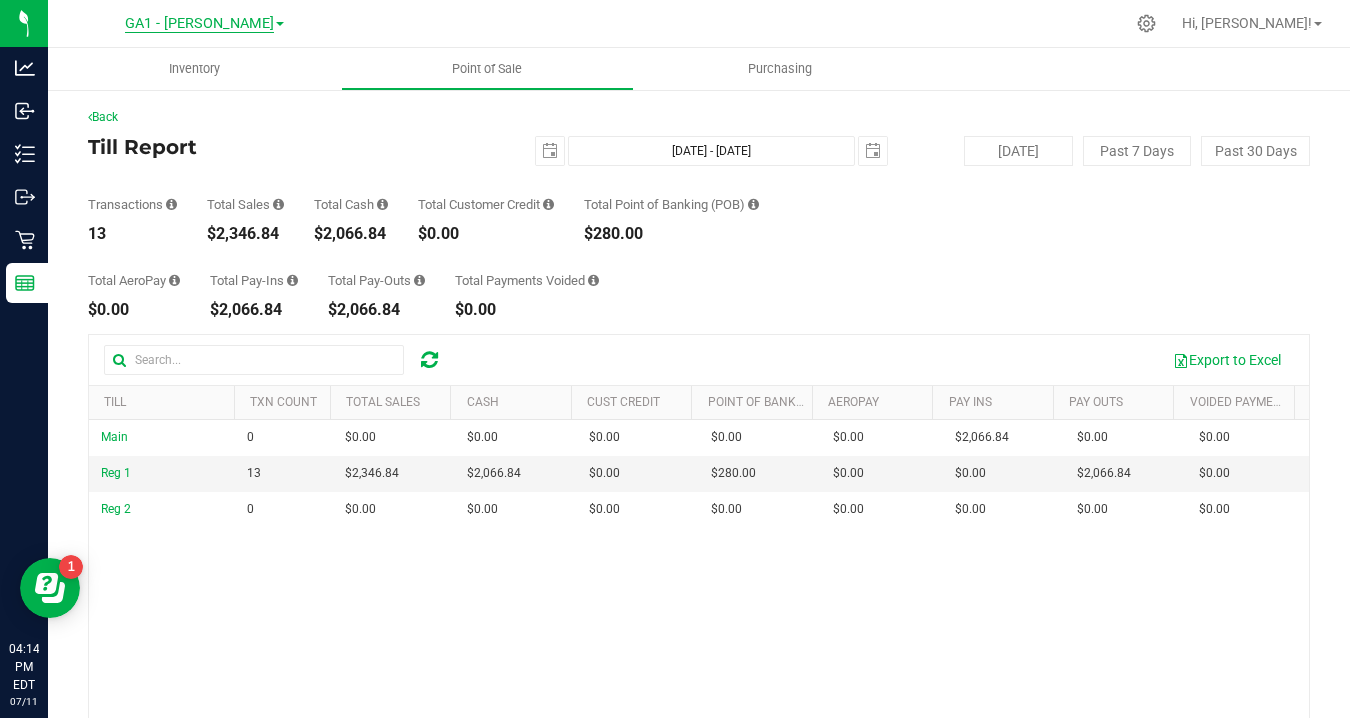 click on "GA1 - Chamblee" at bounding box center (199, 24) 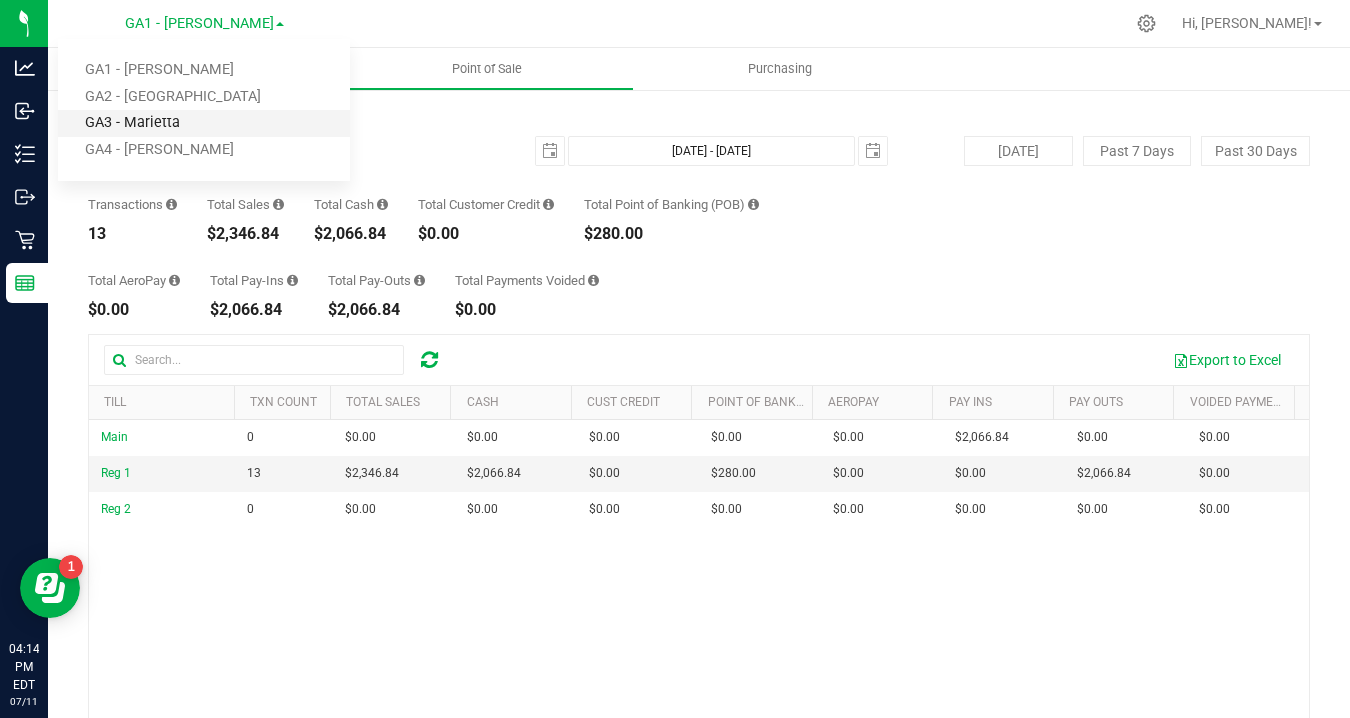 click on "GA3 - Marietta" at bounding box center [204, 123] 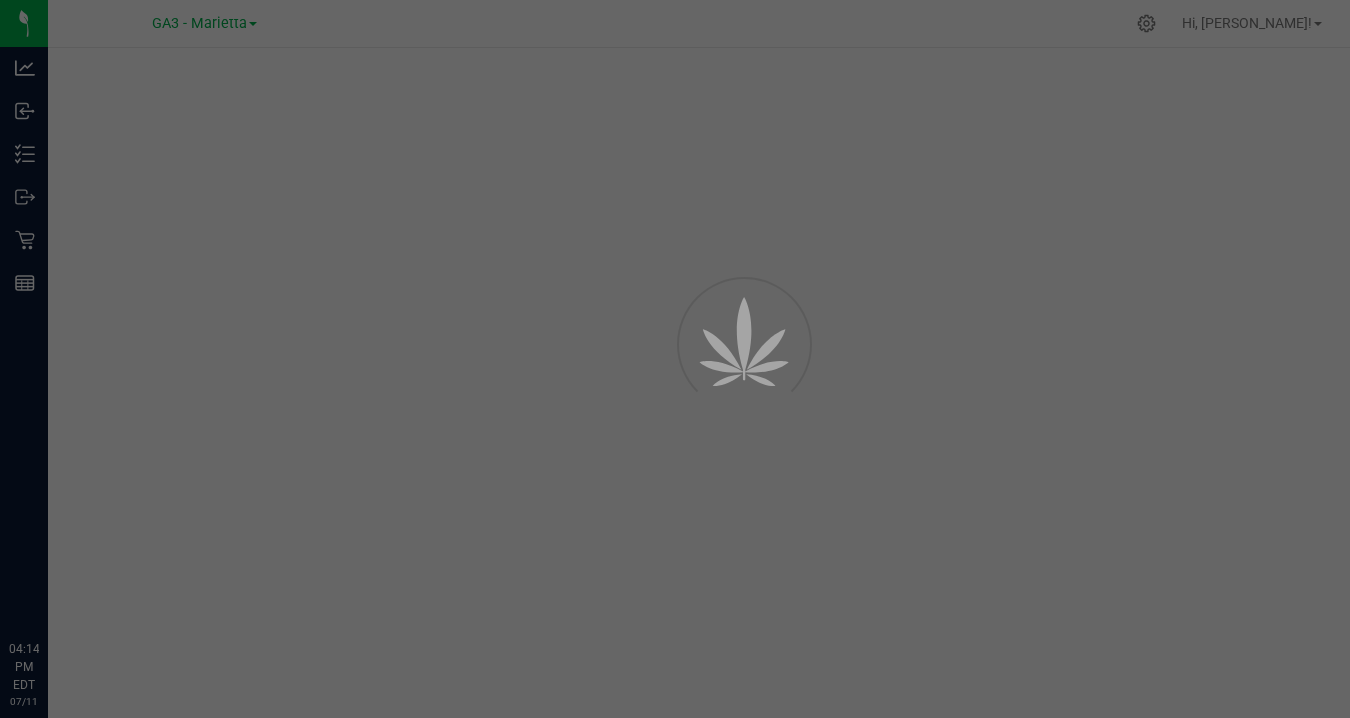 scroll, scrollTop: 0, scrollLeft: 0, axis: both 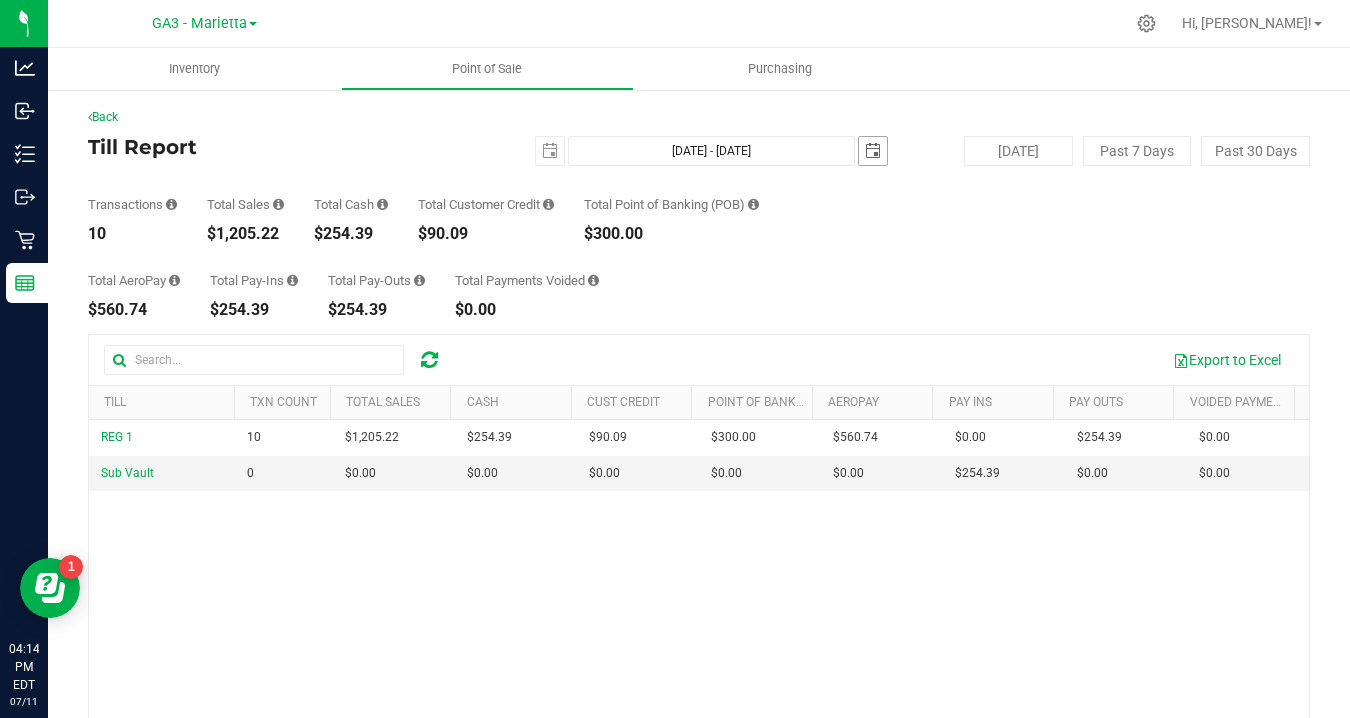 click at bounding box center (873, 151) 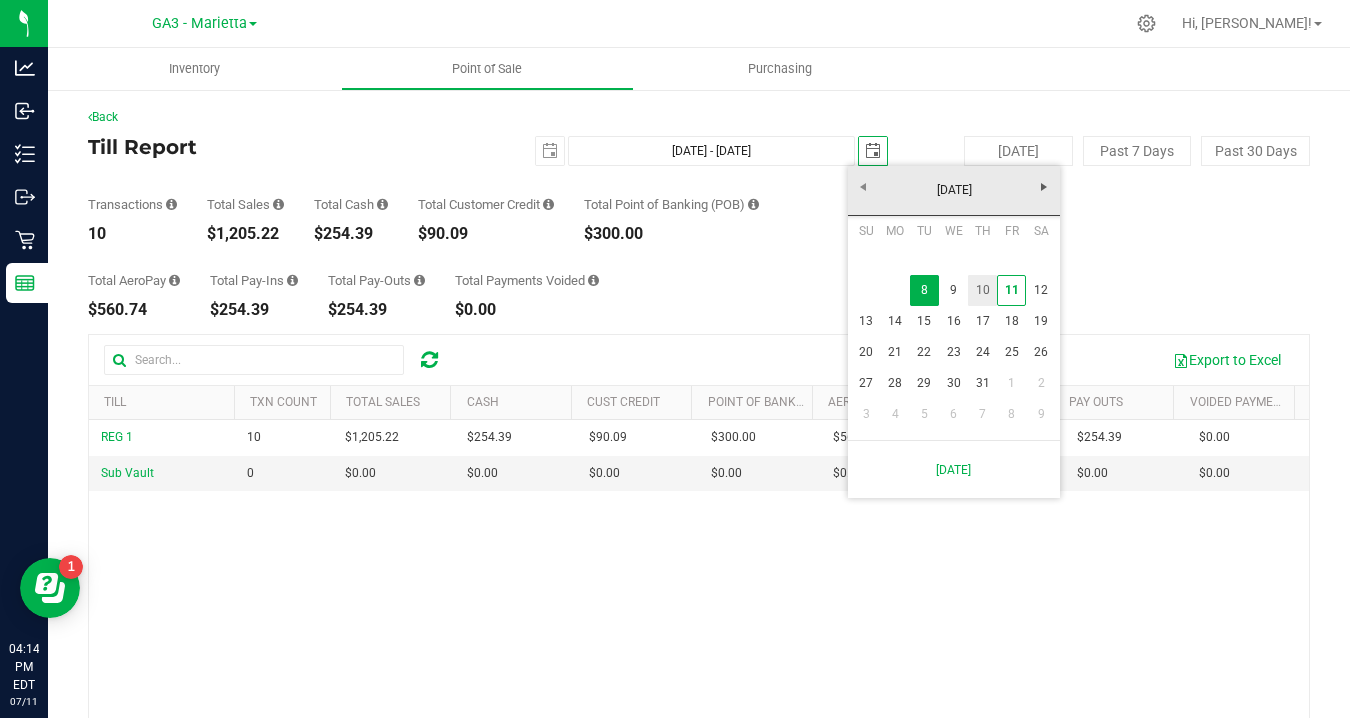click on "10" at bounding box center (982, 290) 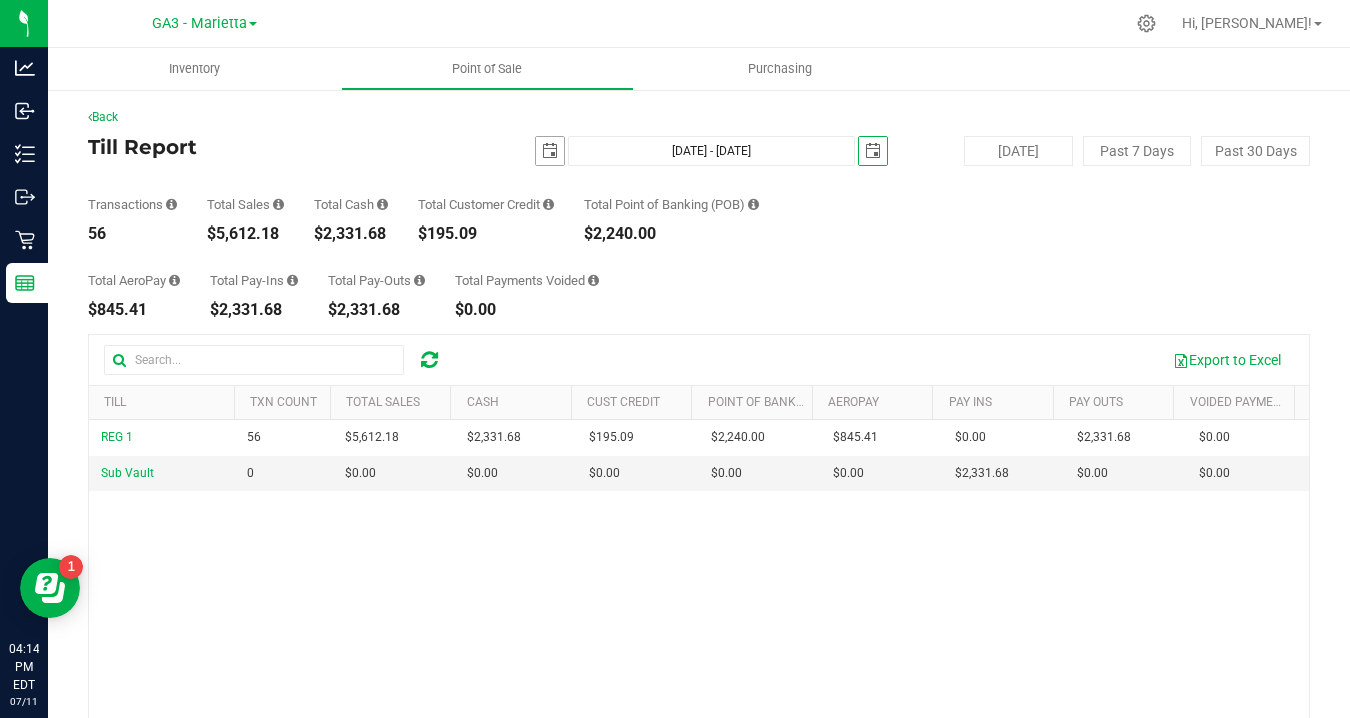 click at bounding box center [550, 151] 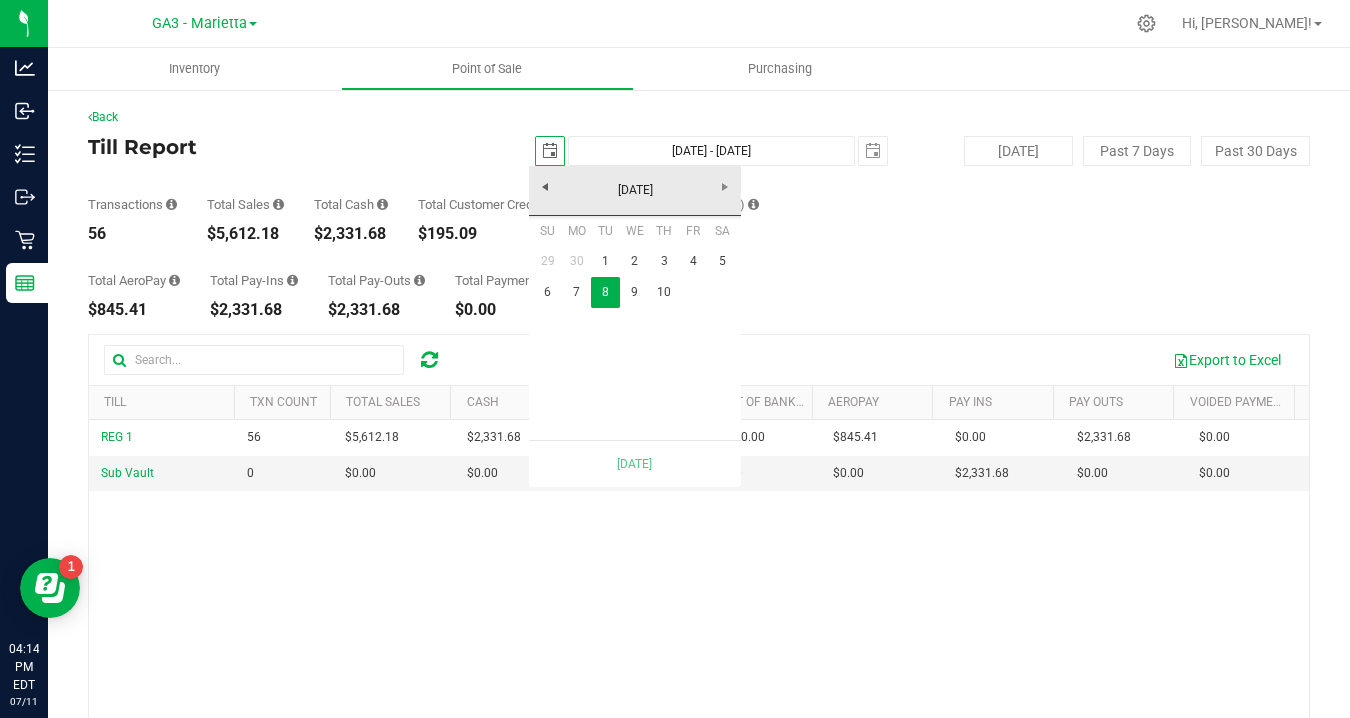 scroll, scrollTop: 0, scrollLeft: 0, axis: both 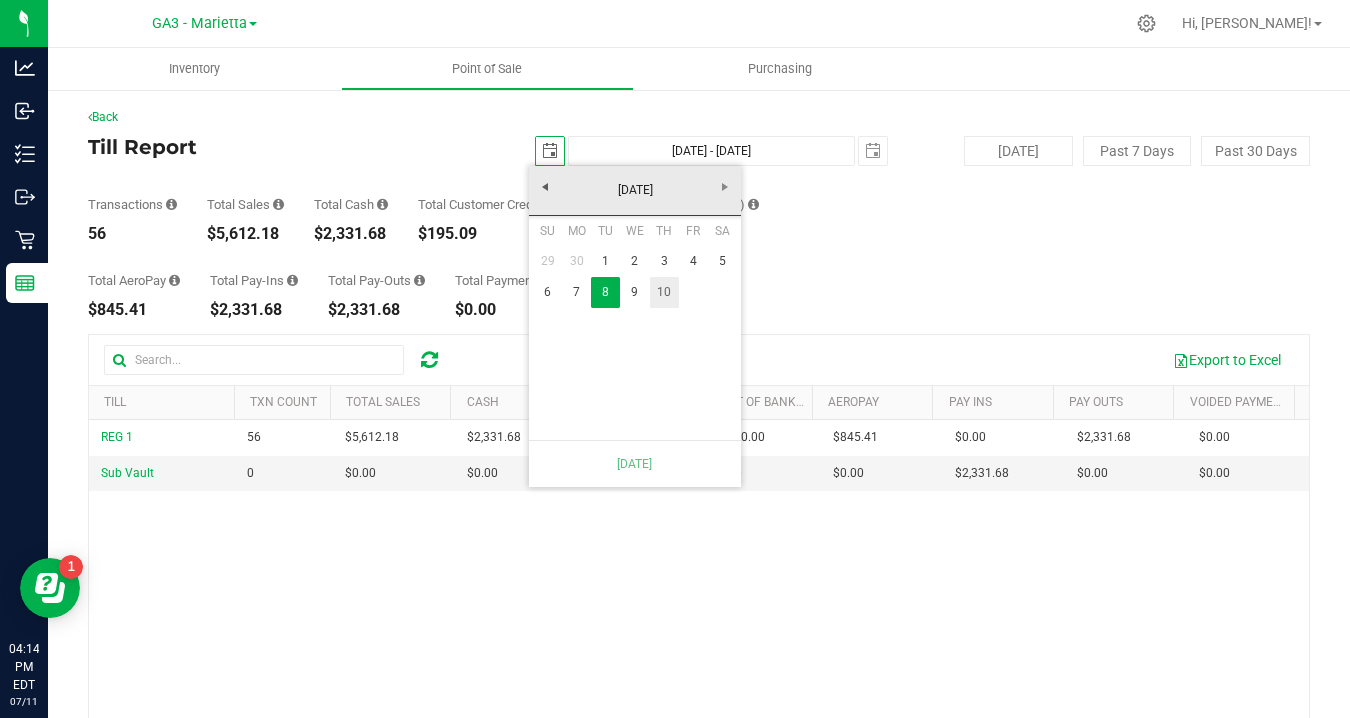 click on "10" at bounding box center (664, 292) 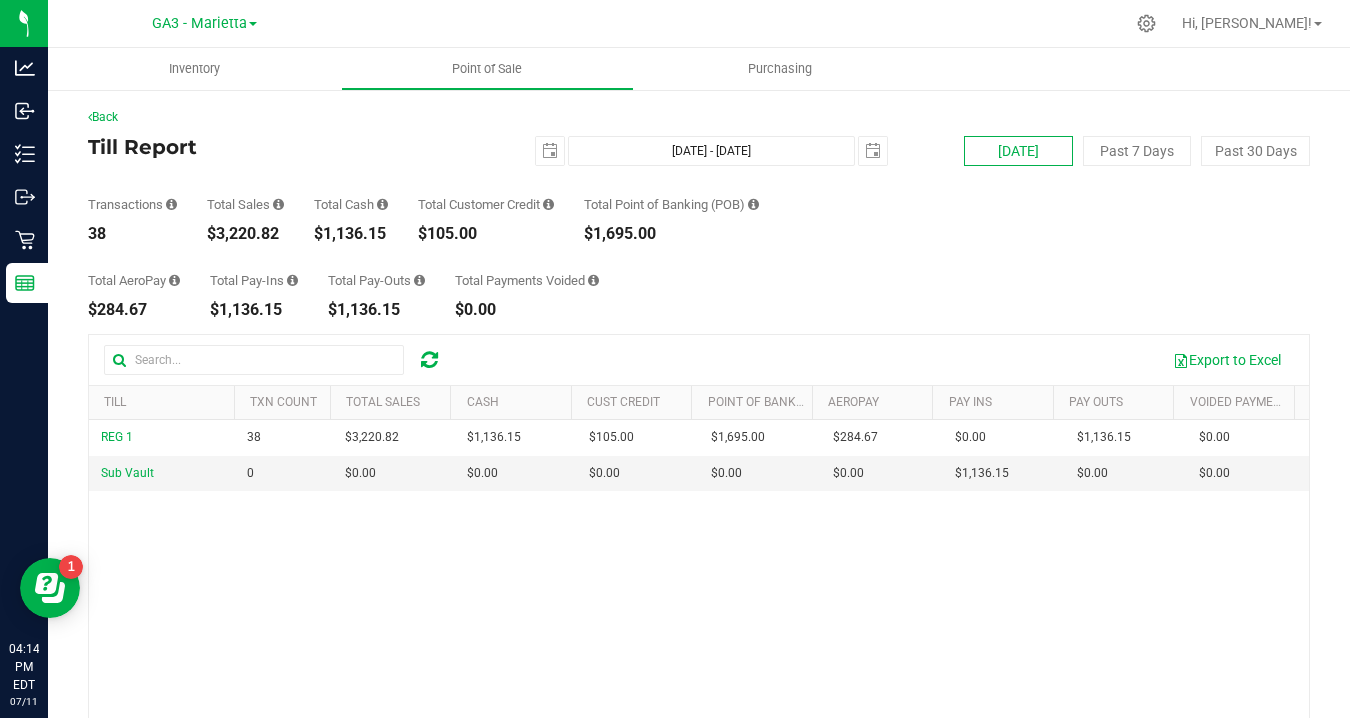 scroll, scrollTop: 0, scrollLeft: 0, axis: both 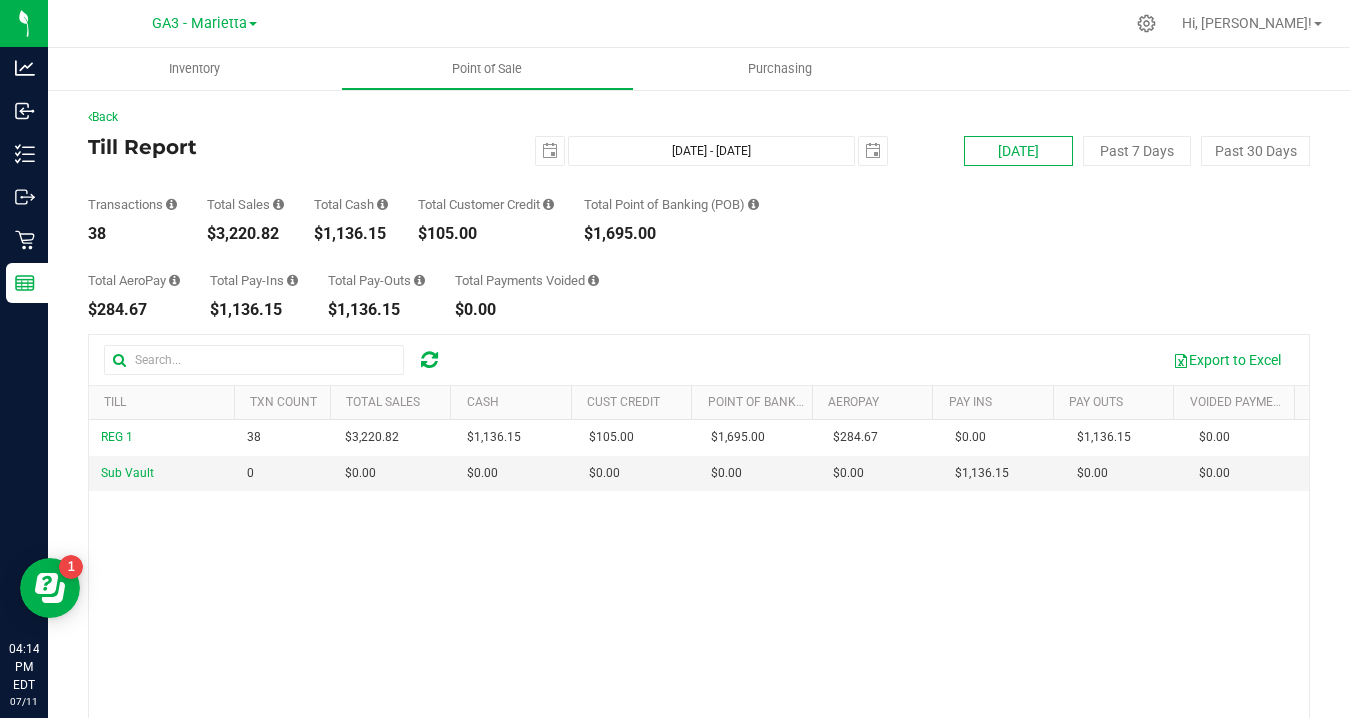 click on "[DATE]" at bounding box center (1018, 151) 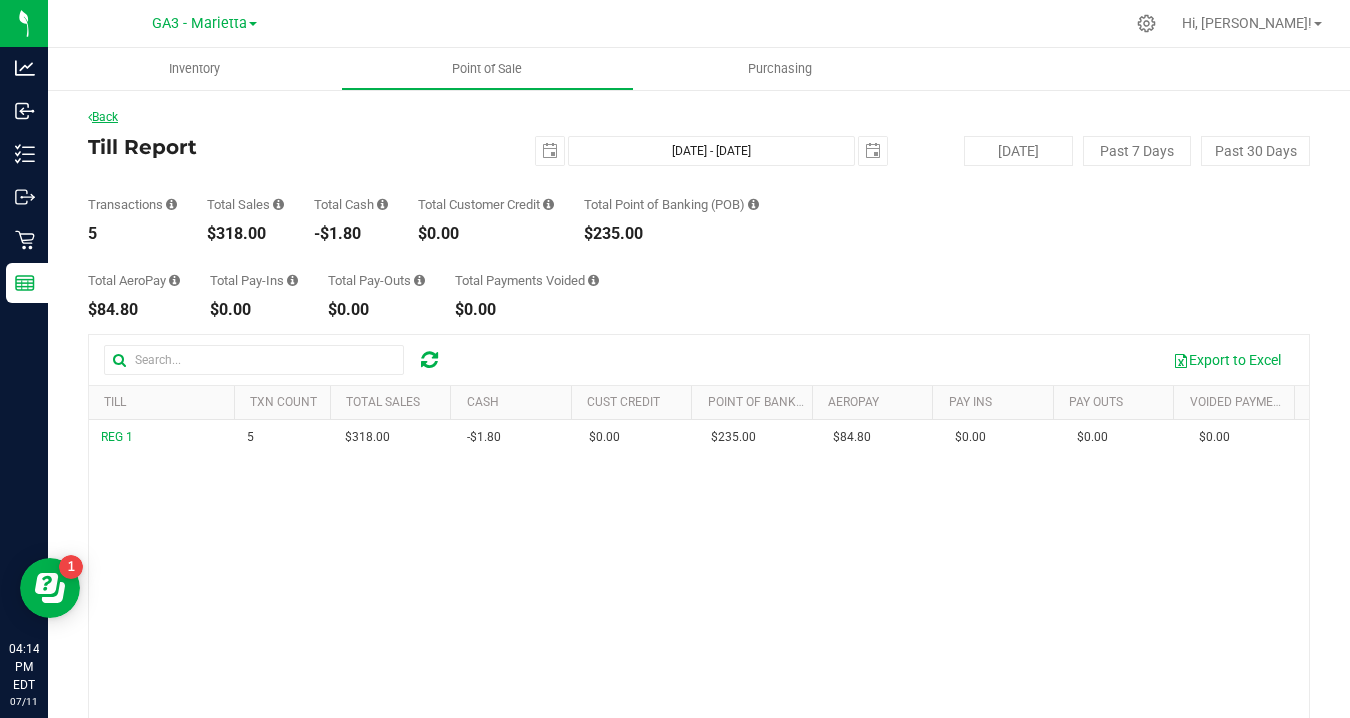 click on "Back" at bounding box center (103, 117) 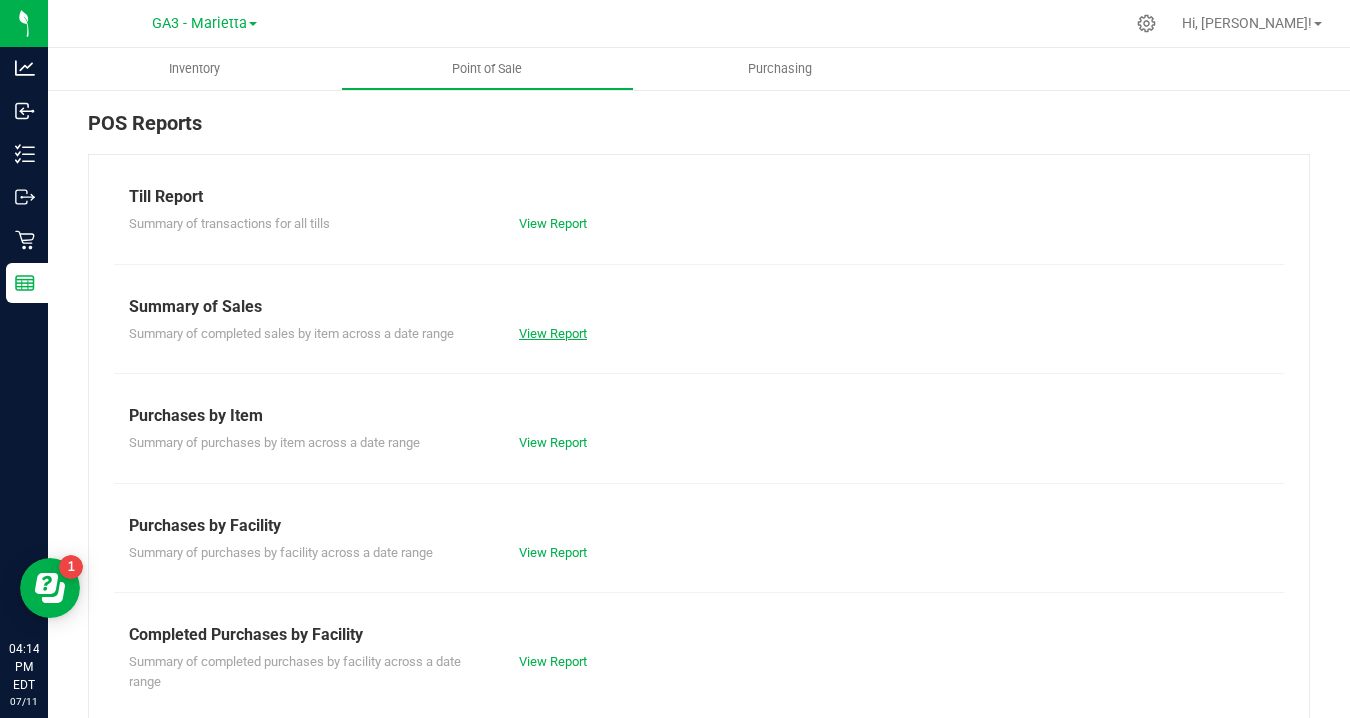 click on "View Report" at bounding box center [553, 333] 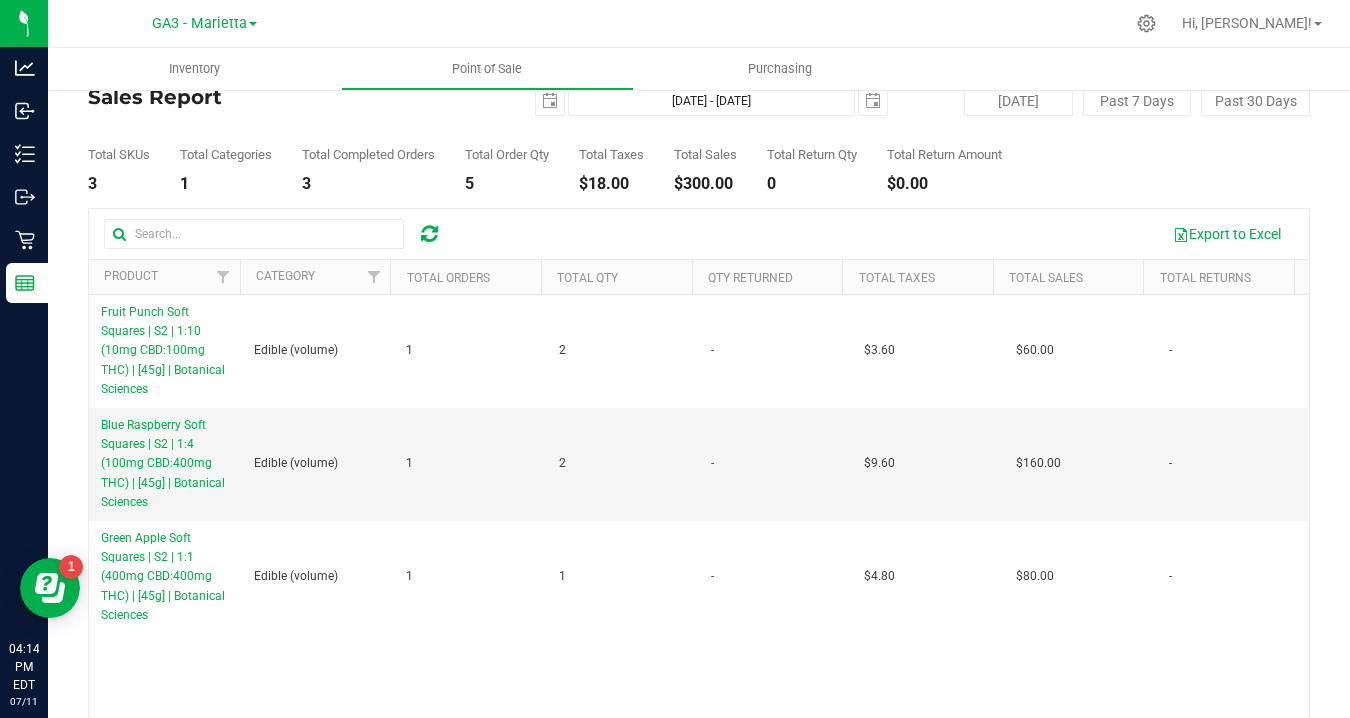 scroll, scrollTop: 0, scrollLeft: 0, axis: both 